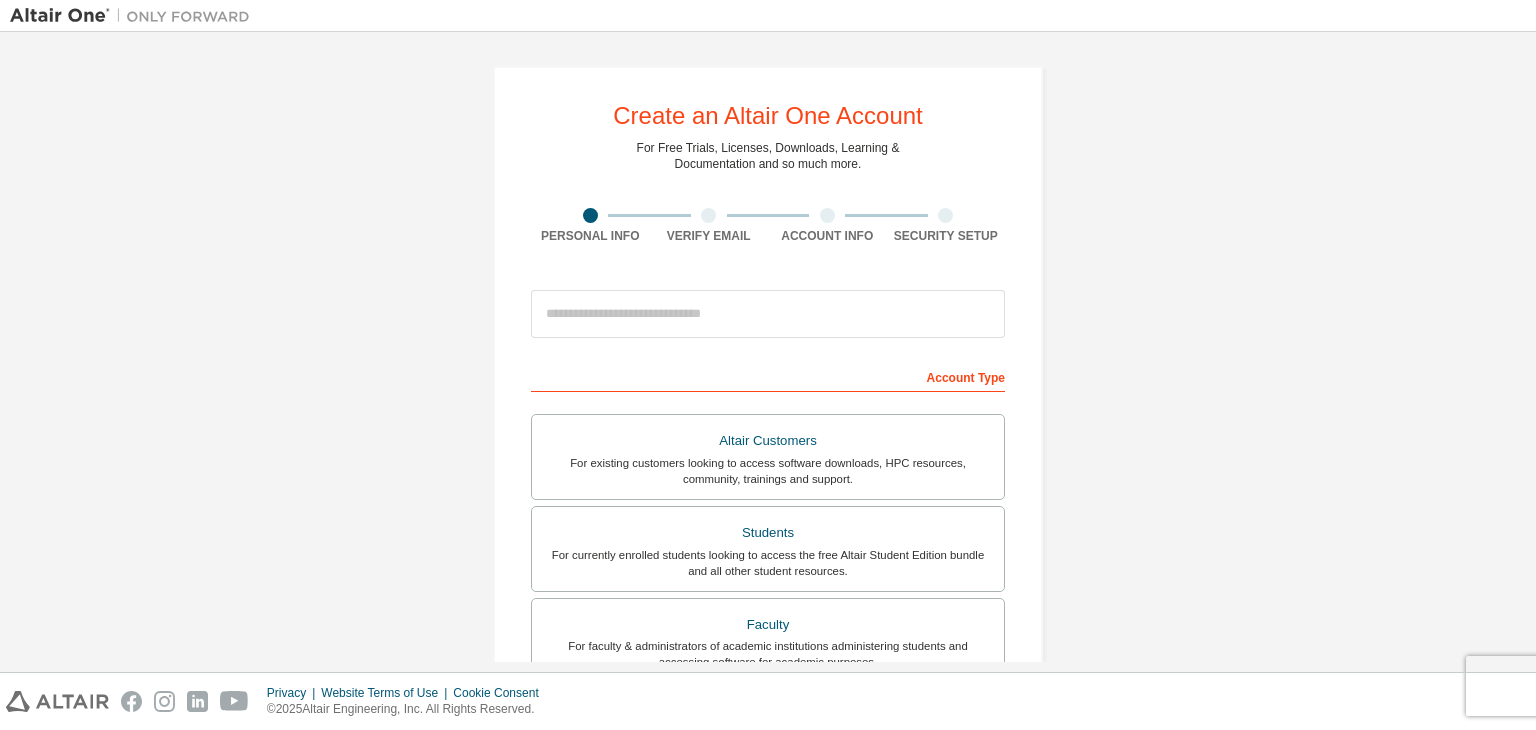 scroll, scrollTop: 0, scrollLeft: 0, axis: both 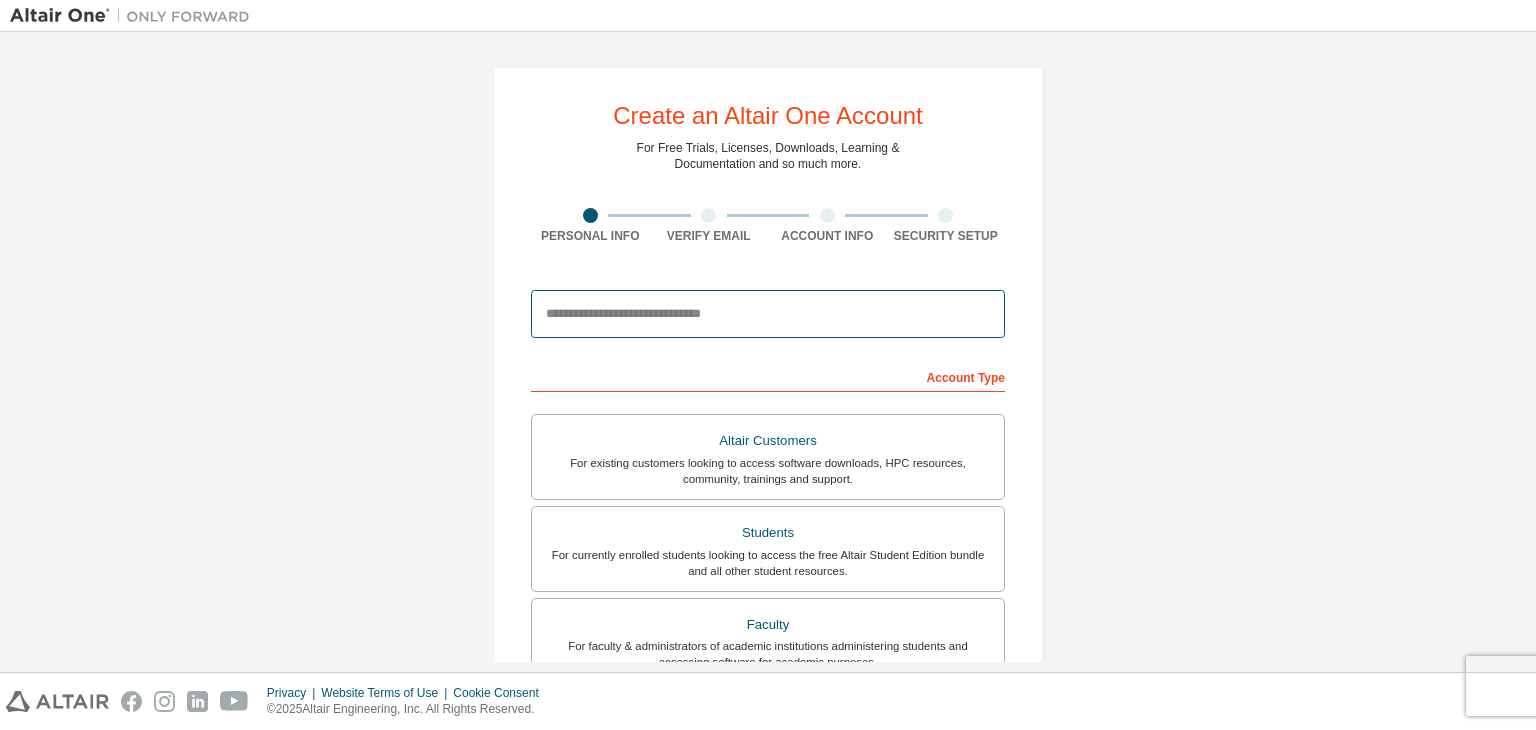 click at bounding box center [768, 314] 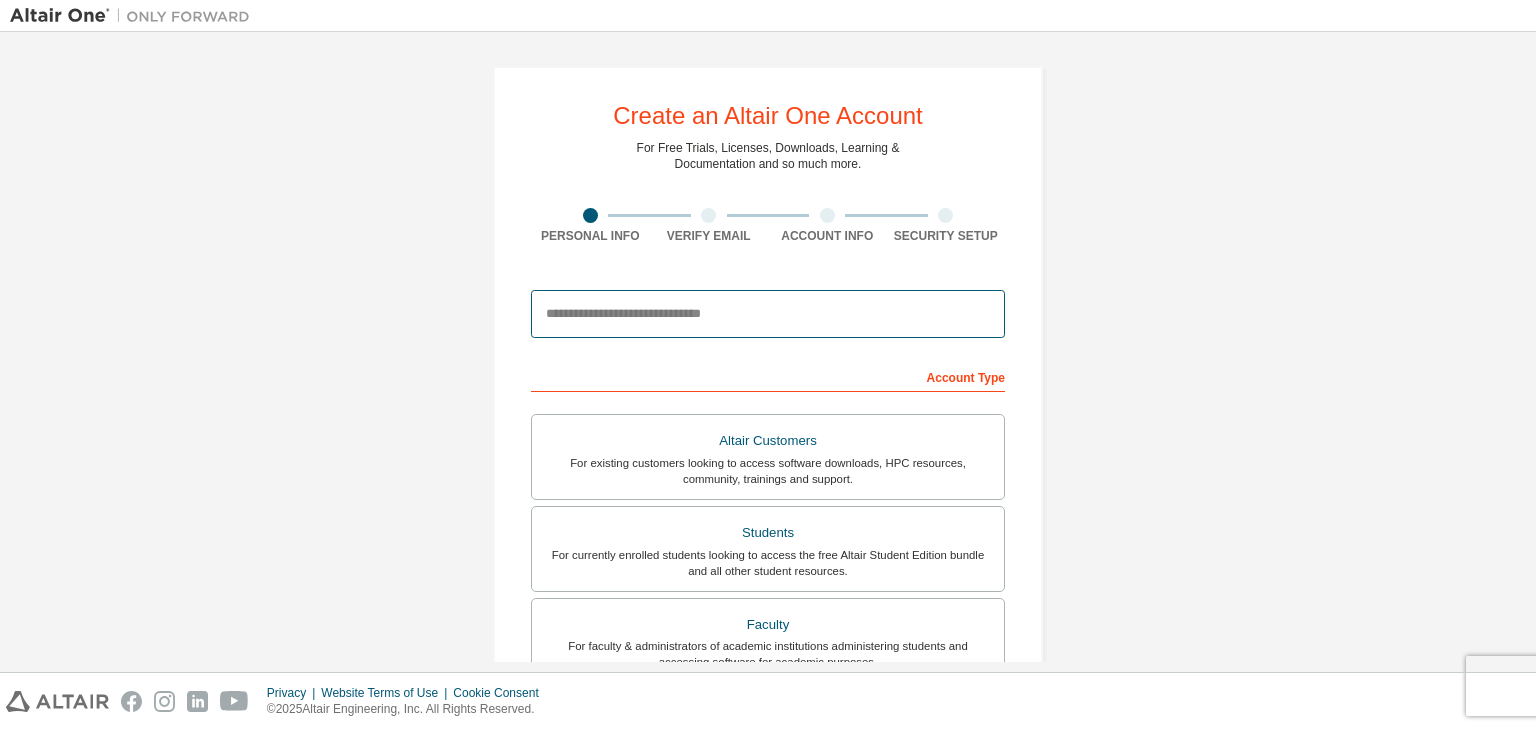 click at bounding box center [768, 314] 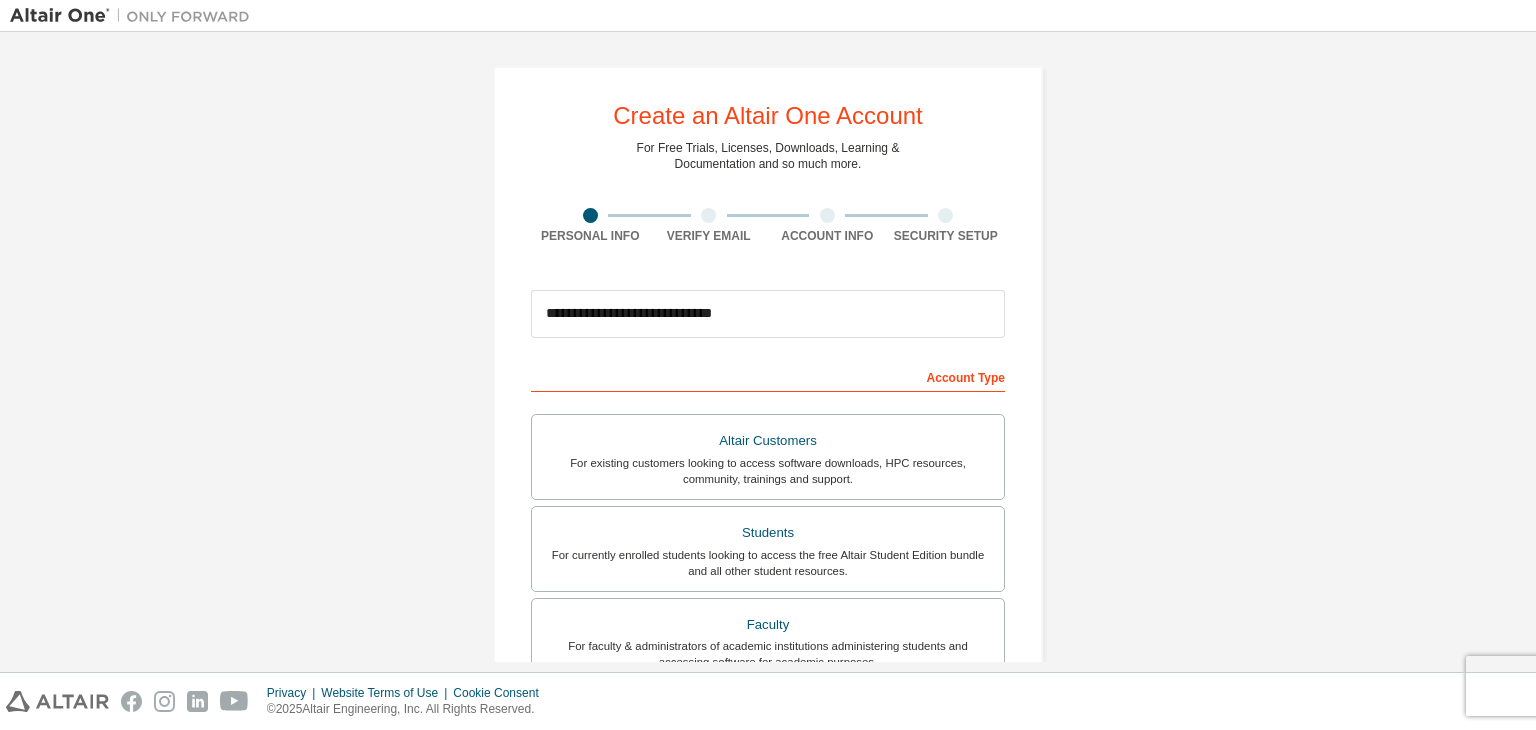 type on "*******" 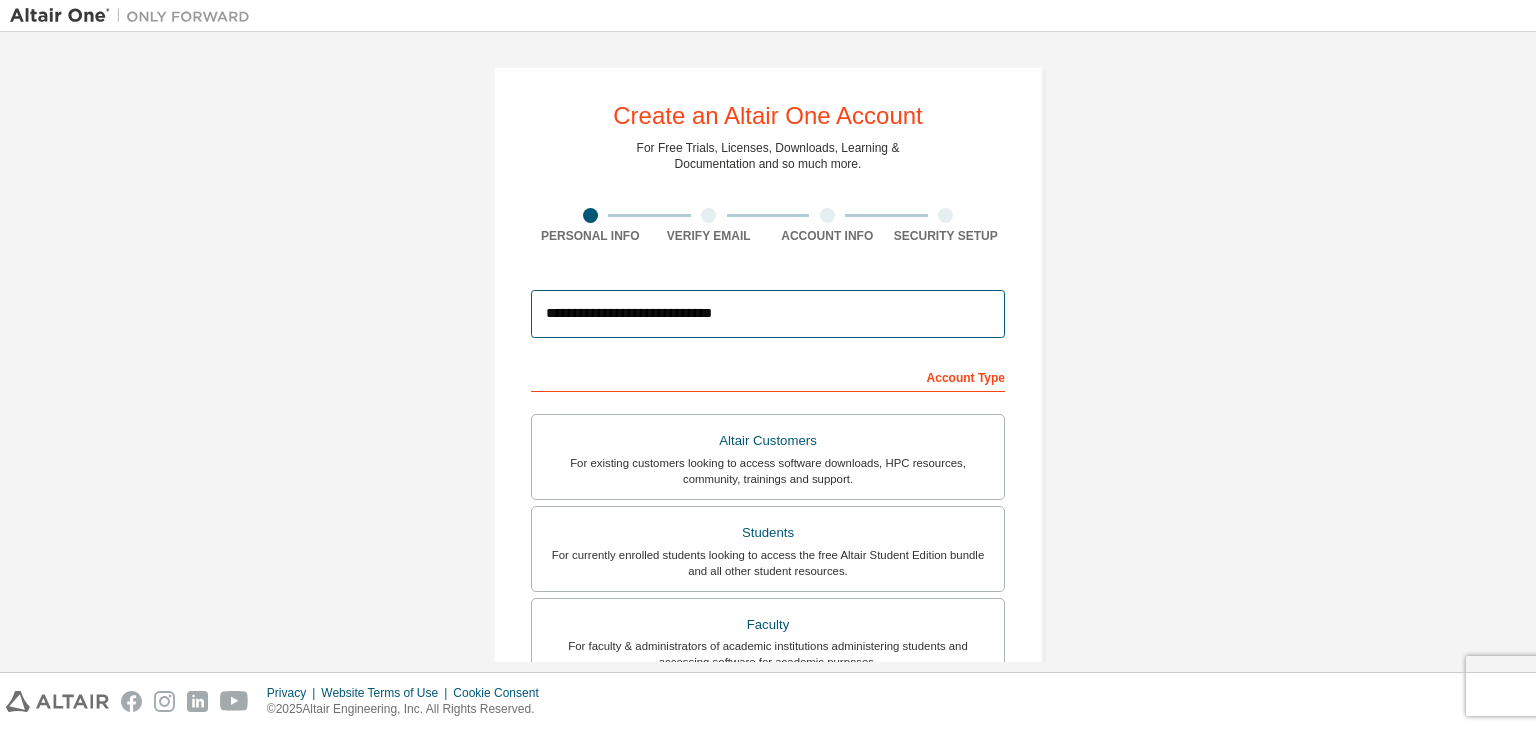 click on "**********" at bounding box center [768, 314] 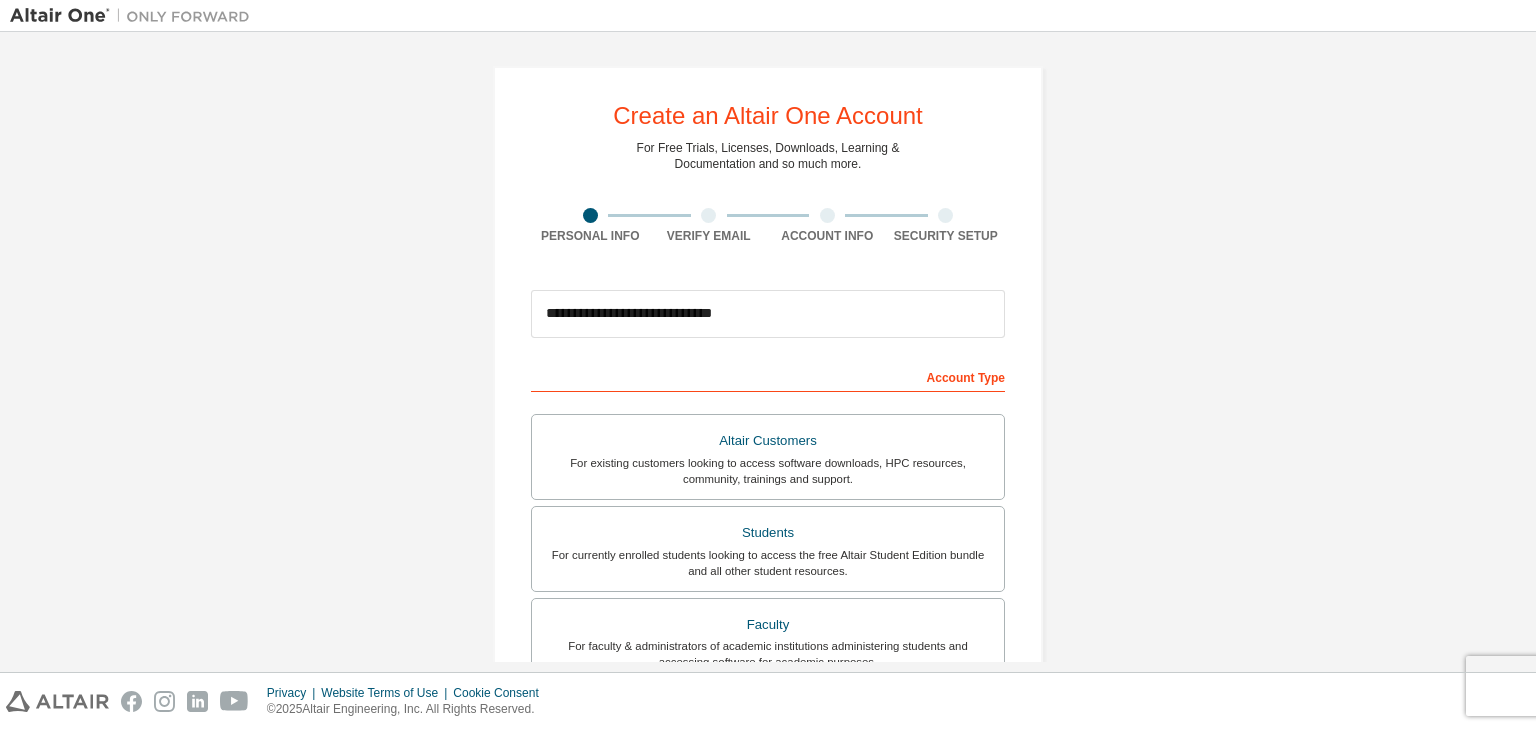 click on "Account Type" at bounding box center (768, 376) 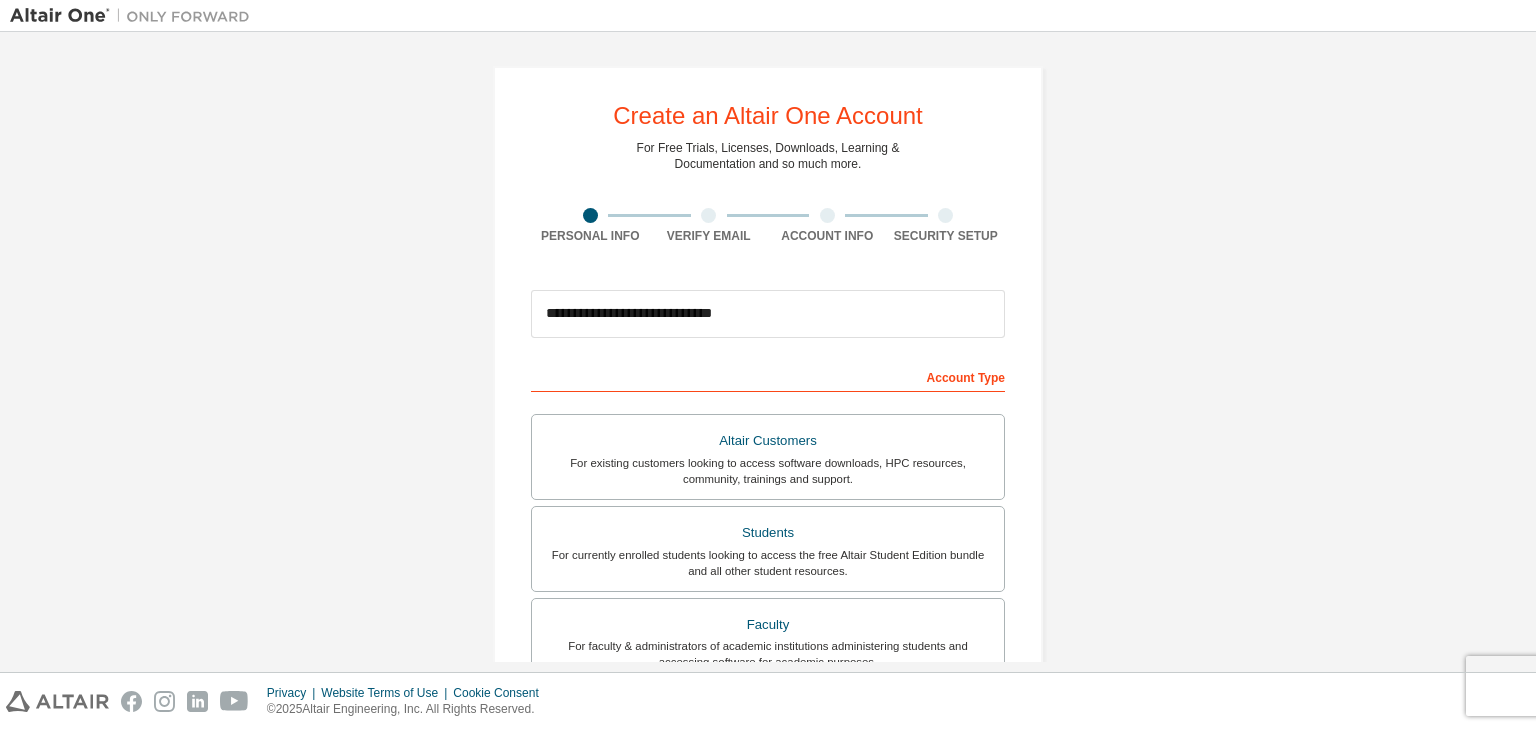 click on "Account Type" at bounding box center (768, 376) 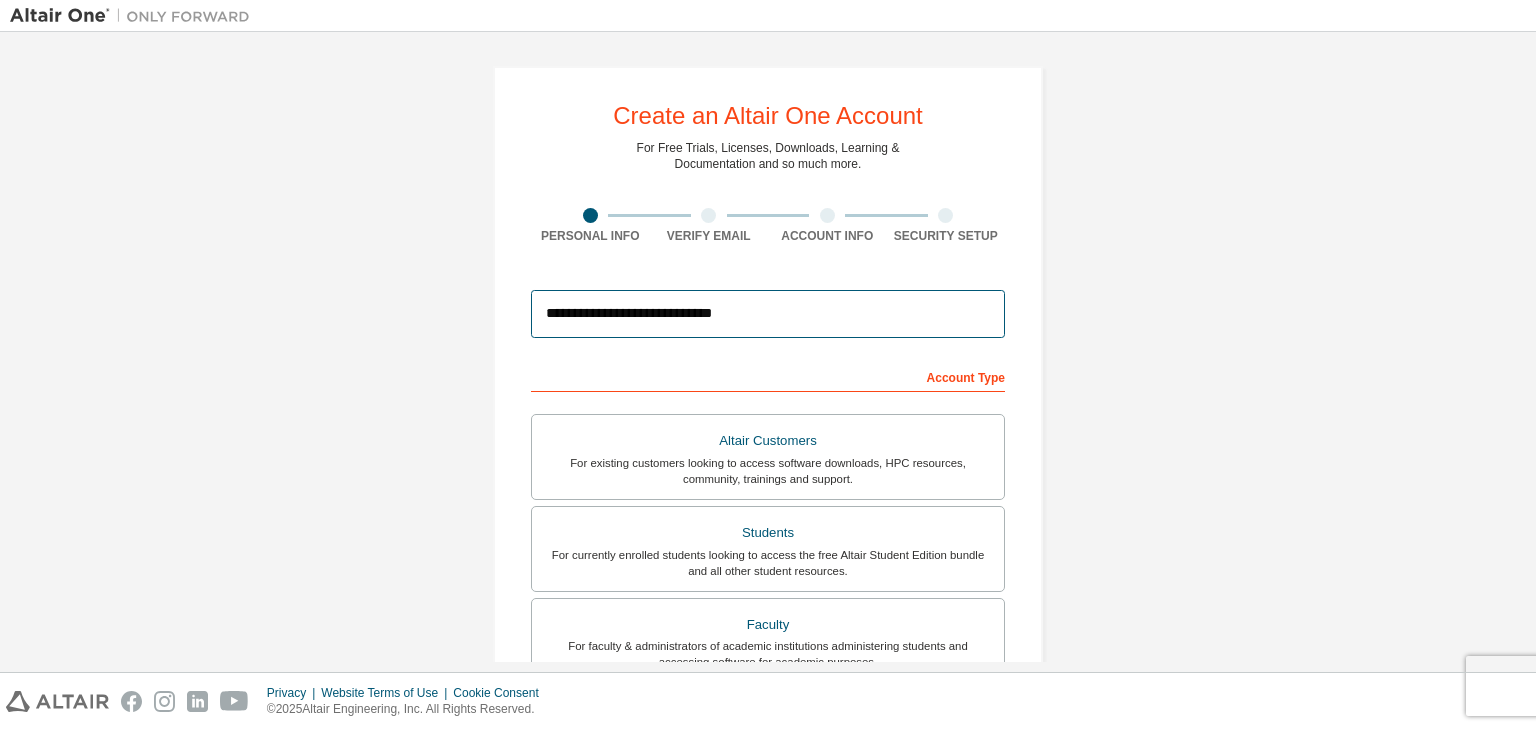 click on "**********" at bounding box center [768, 314] 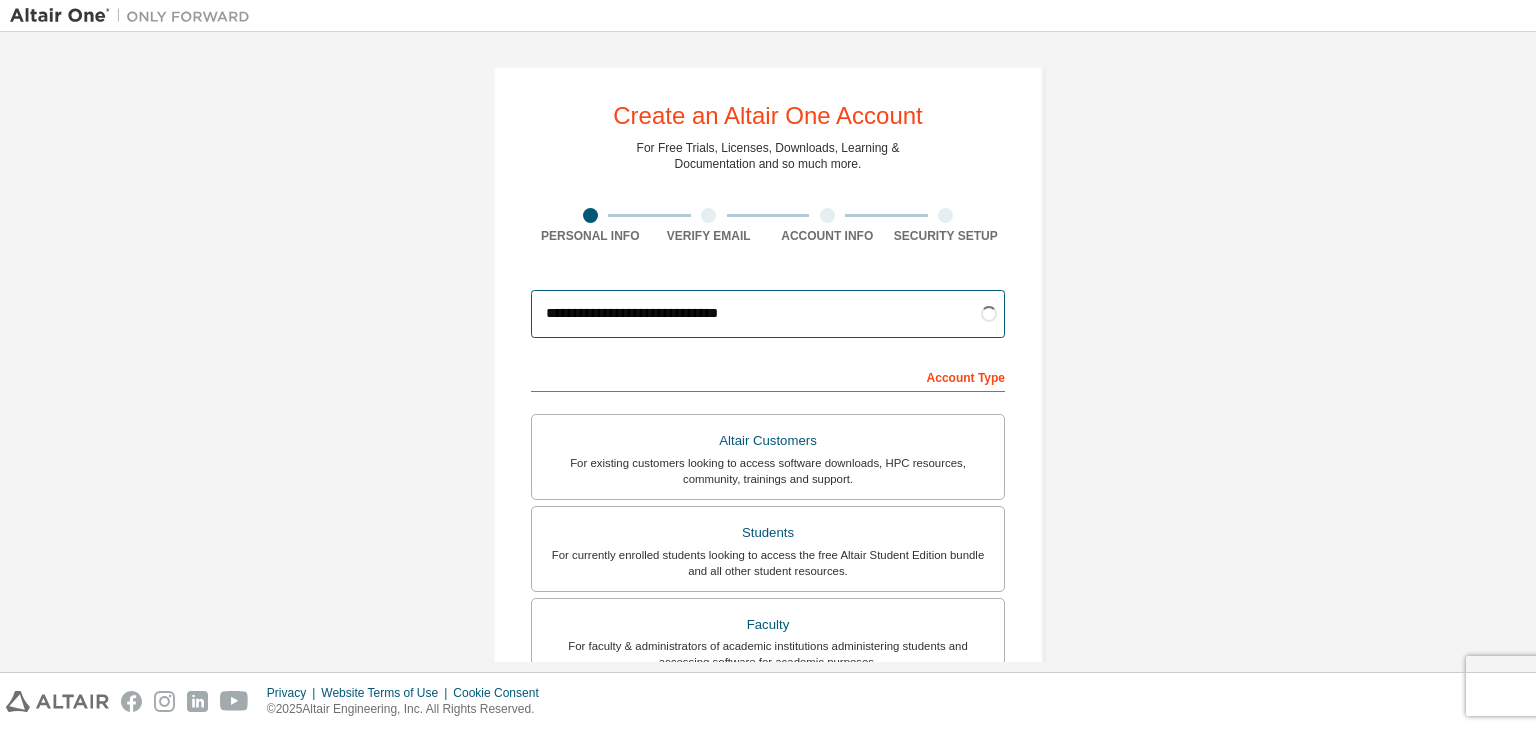 type on "**********" 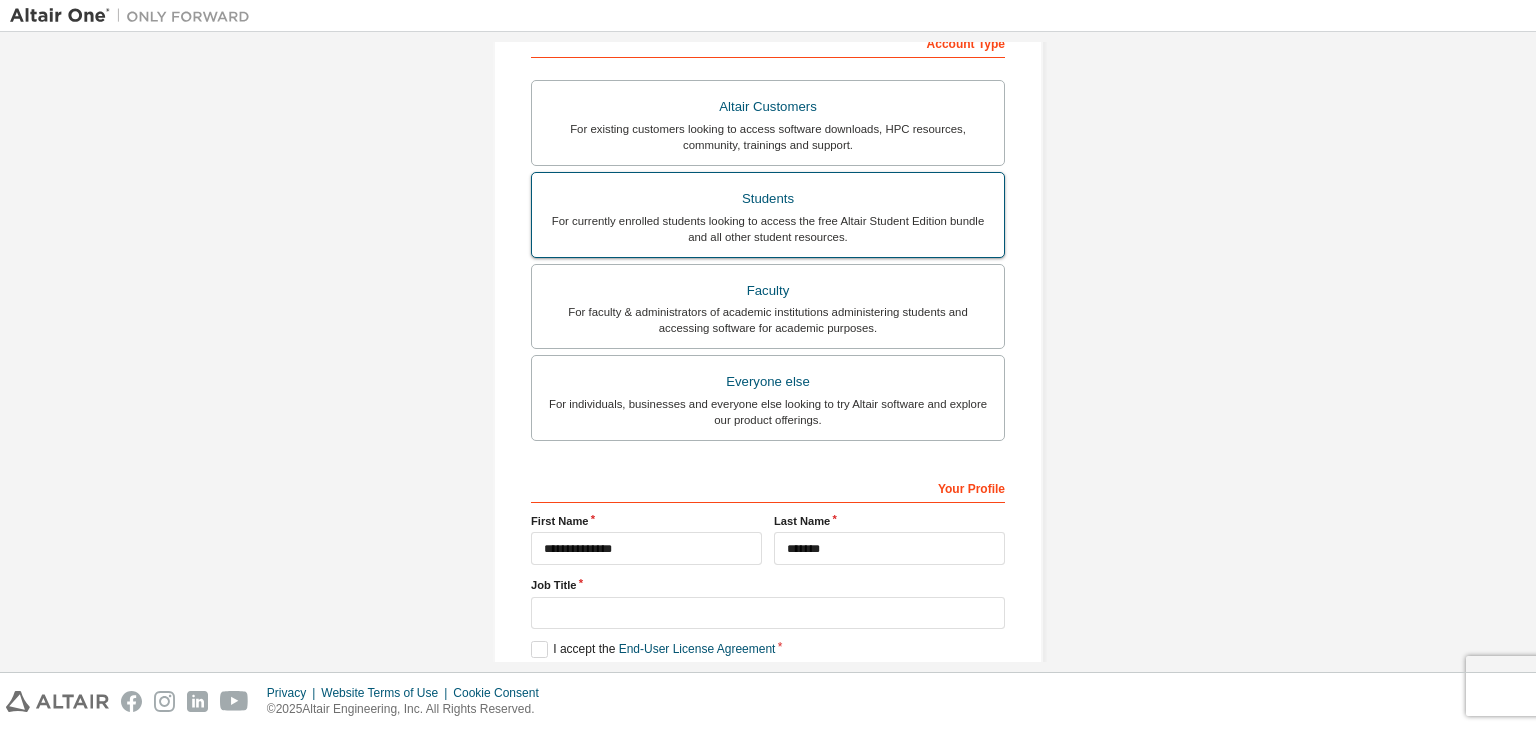 scroll, scrollTop: 336, scrollLeft: 0, axis: vertical 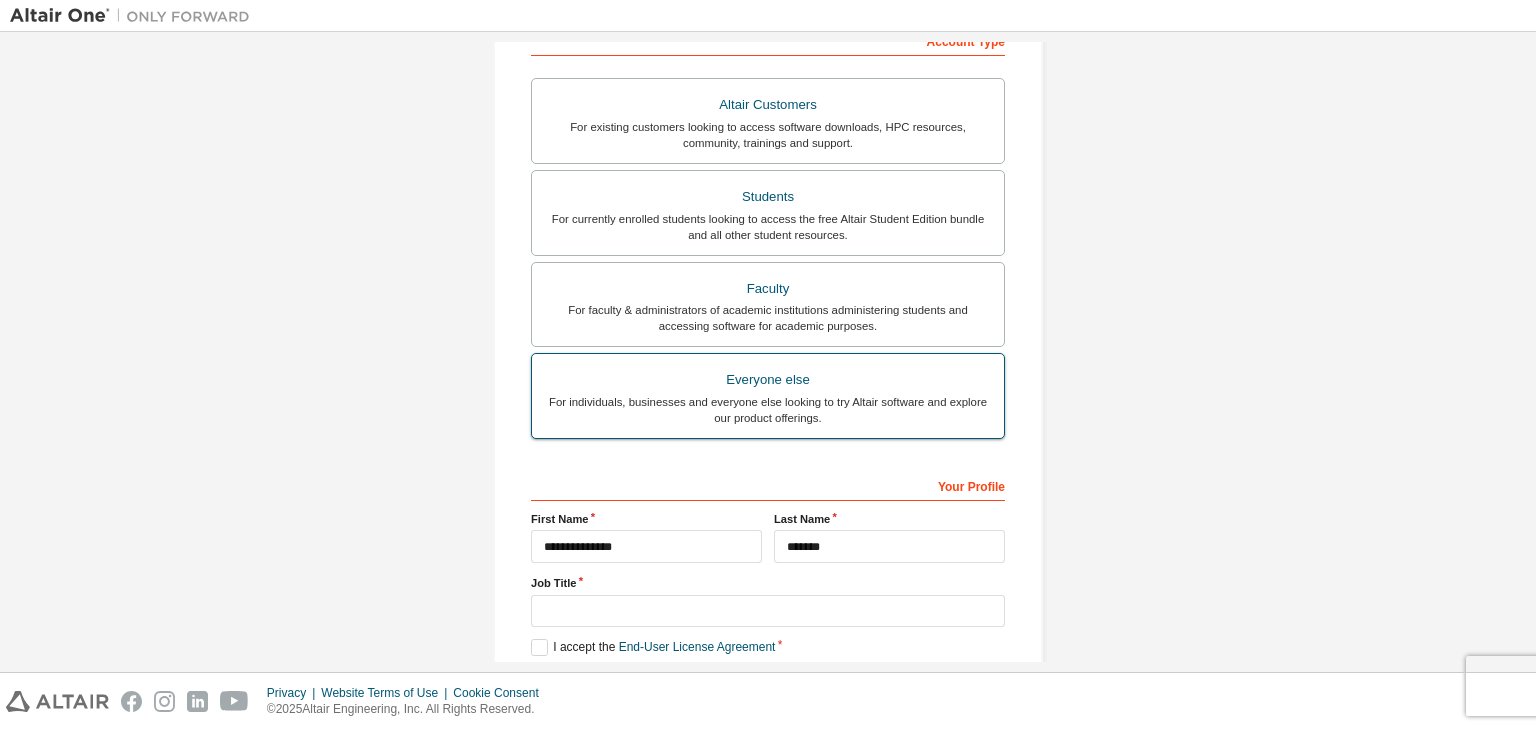 click on "For individuals, businesses and everyone else looking to try Altair software and explore our product offerings." at bounding box center [768, 410] 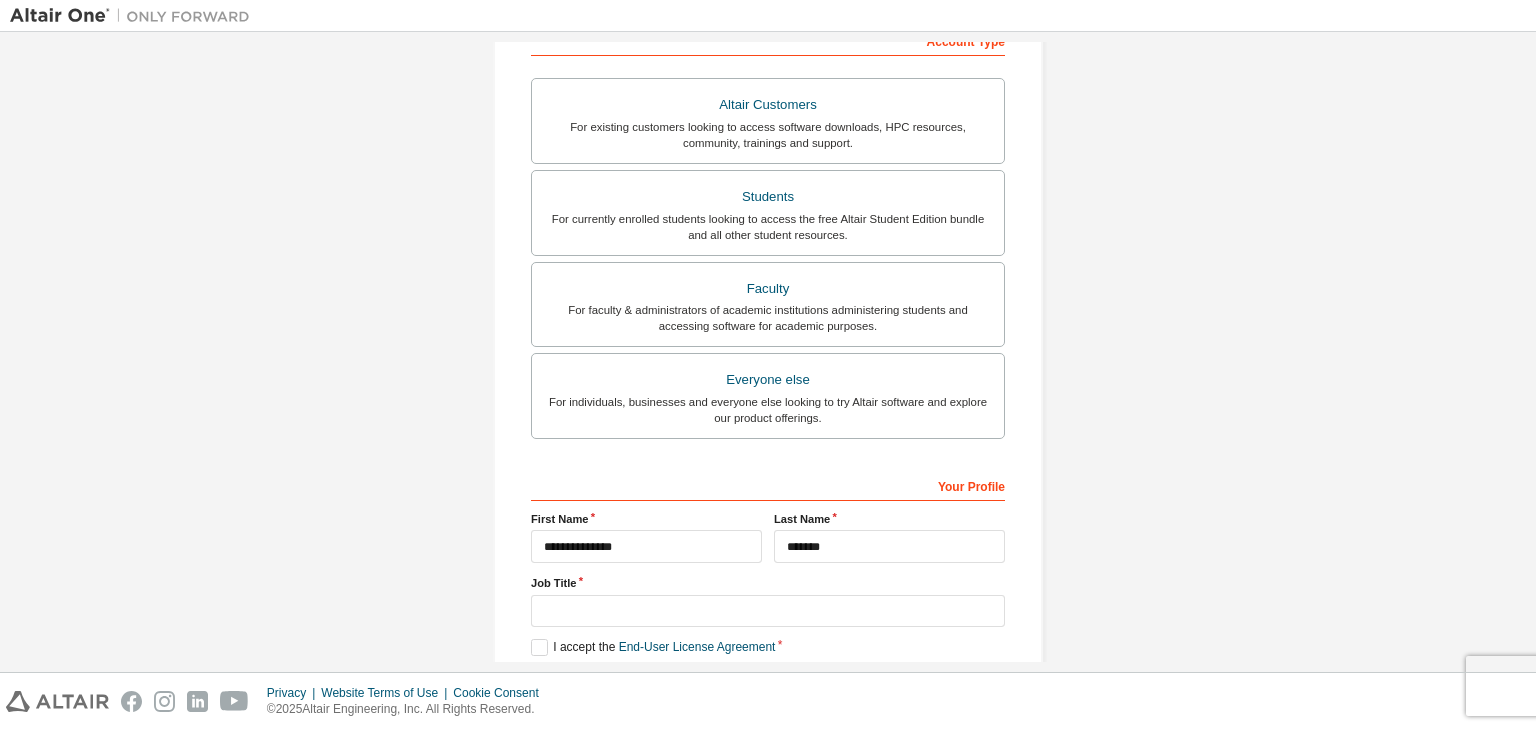scroll, scrollTop: 435, scrollLeft: 0, axis: vertical 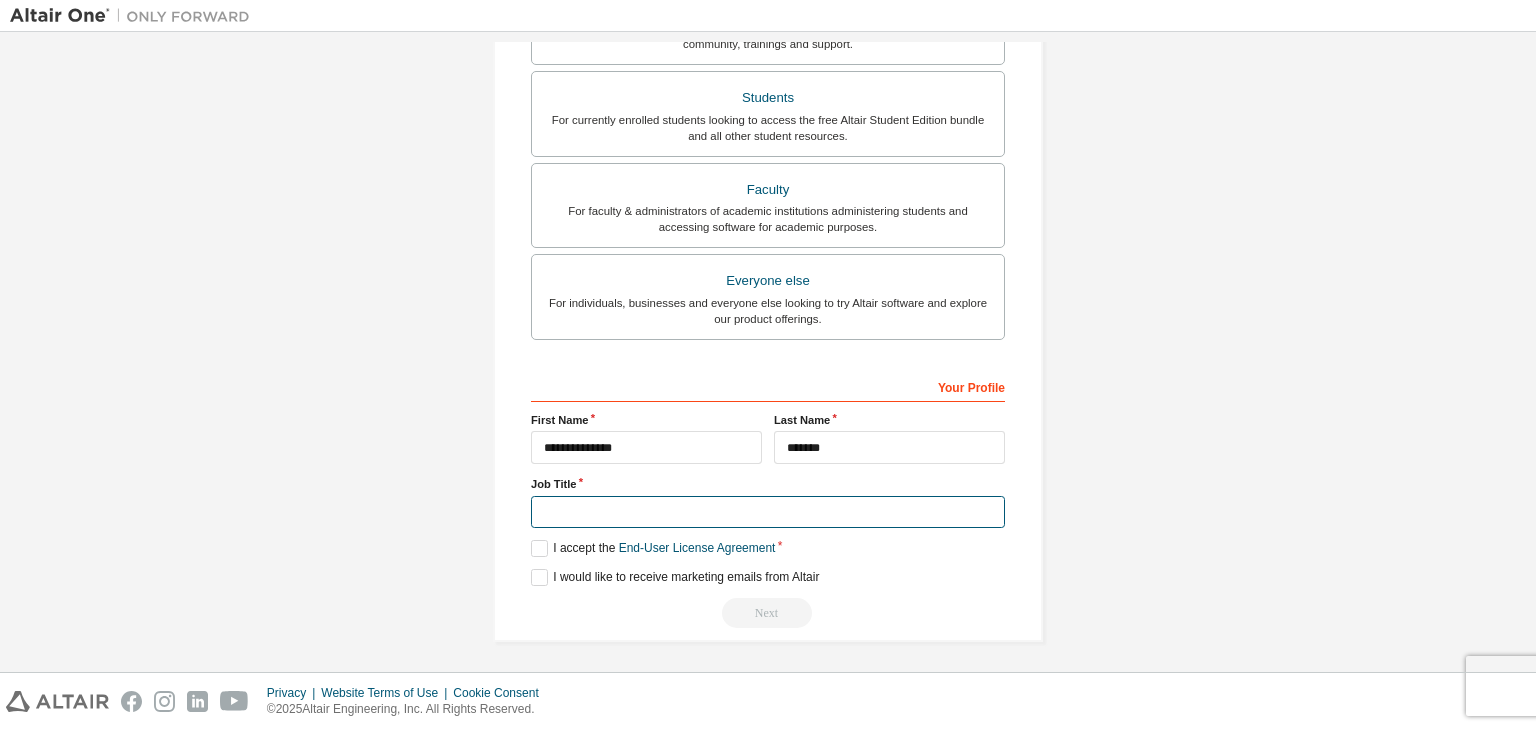 click at bounding box center [768, 512] 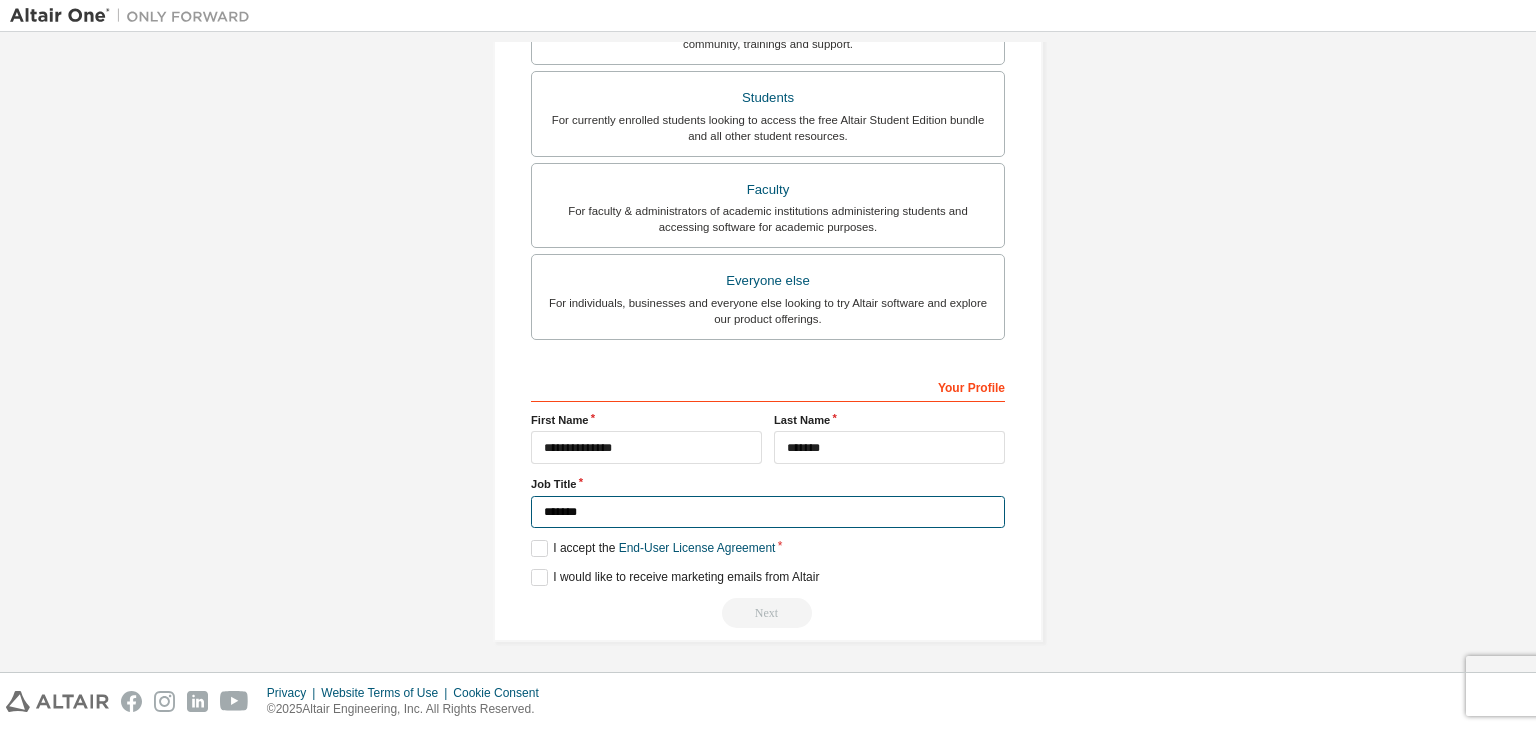 type on "*******" 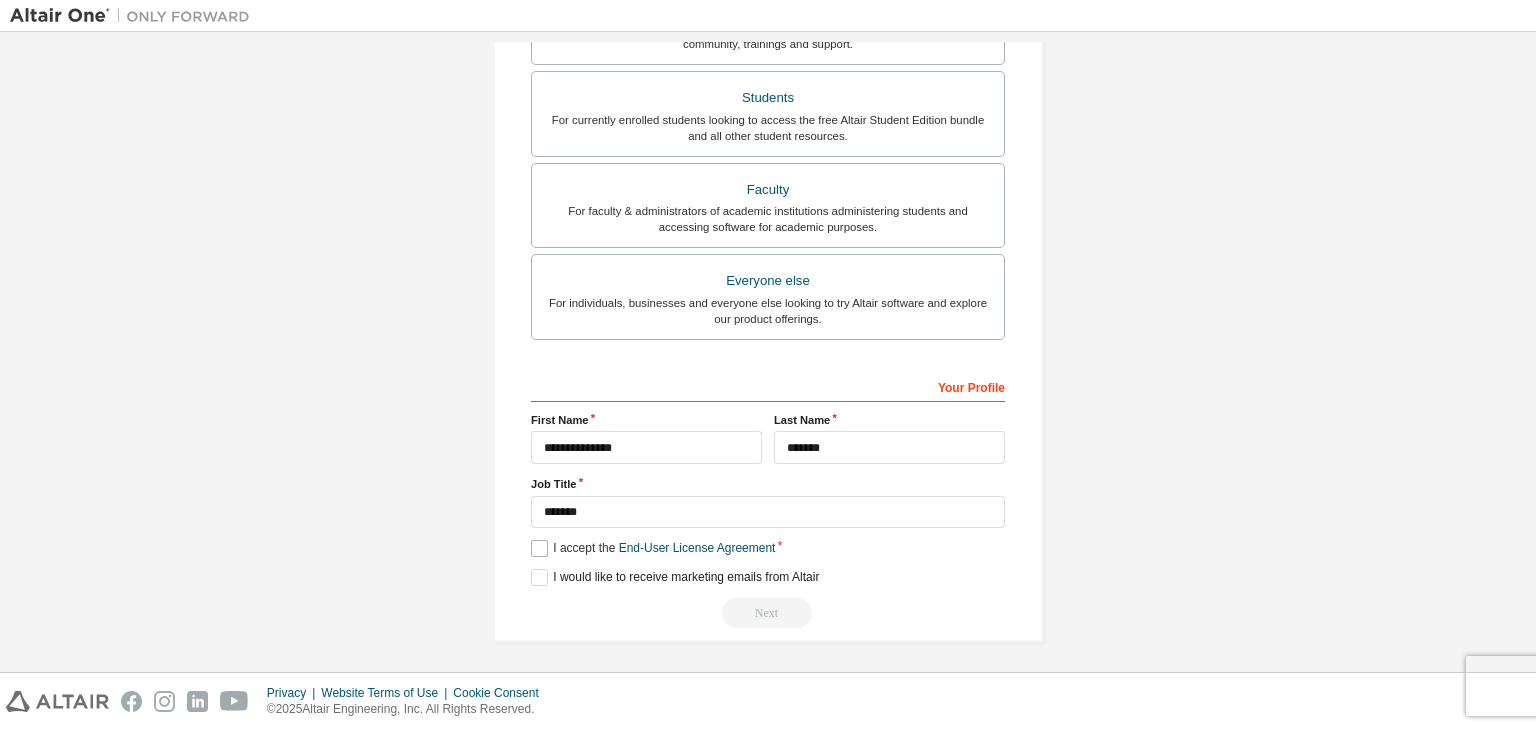 drag, startPoint x: 522, startPoint y: 539, endPoint x: 540, endPoint y: 550, distance: 21.095022 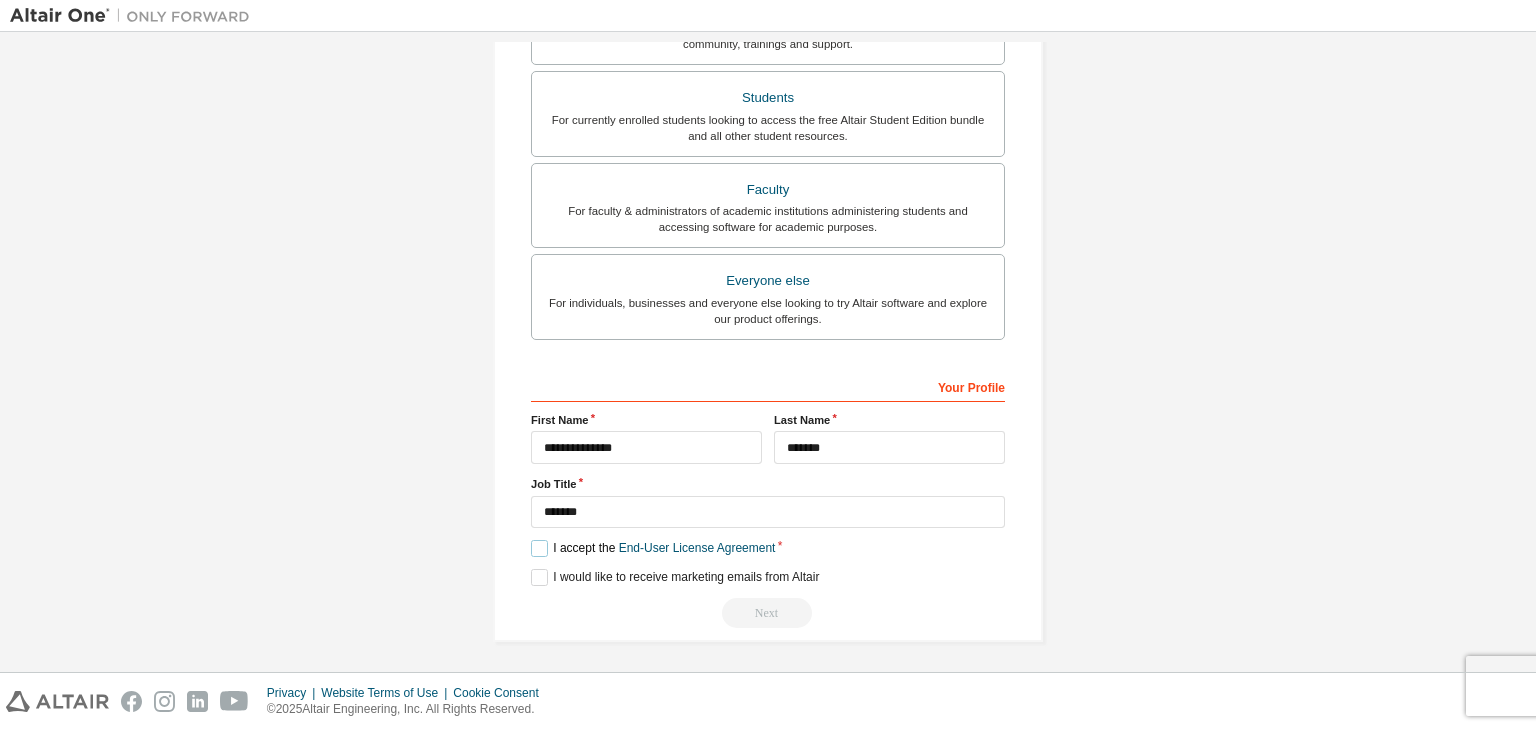 click on "I accept the    End-User License Agreement" at bounding box center (653, 548) 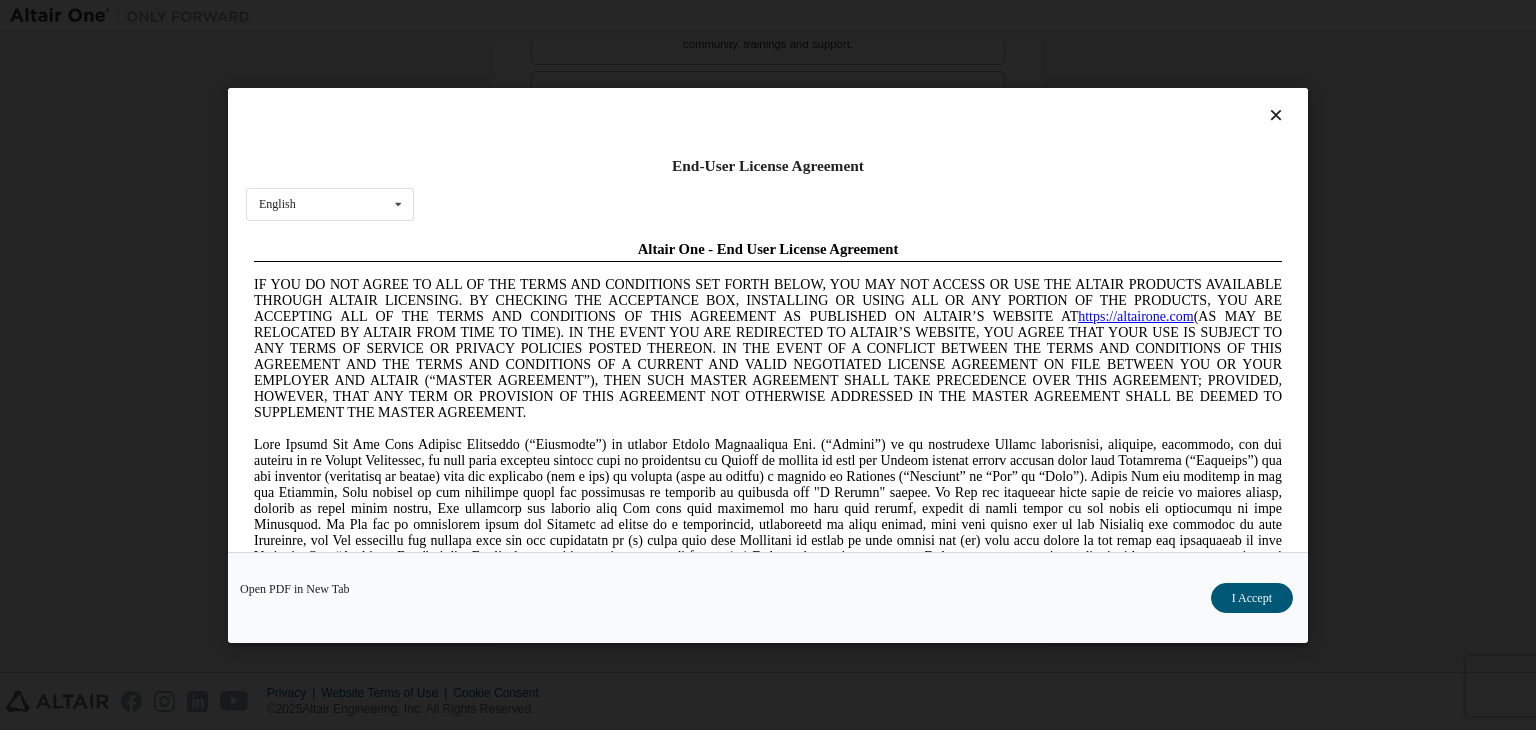 scroll, scrollTop: 0, scrollLeft: 0, axis: both 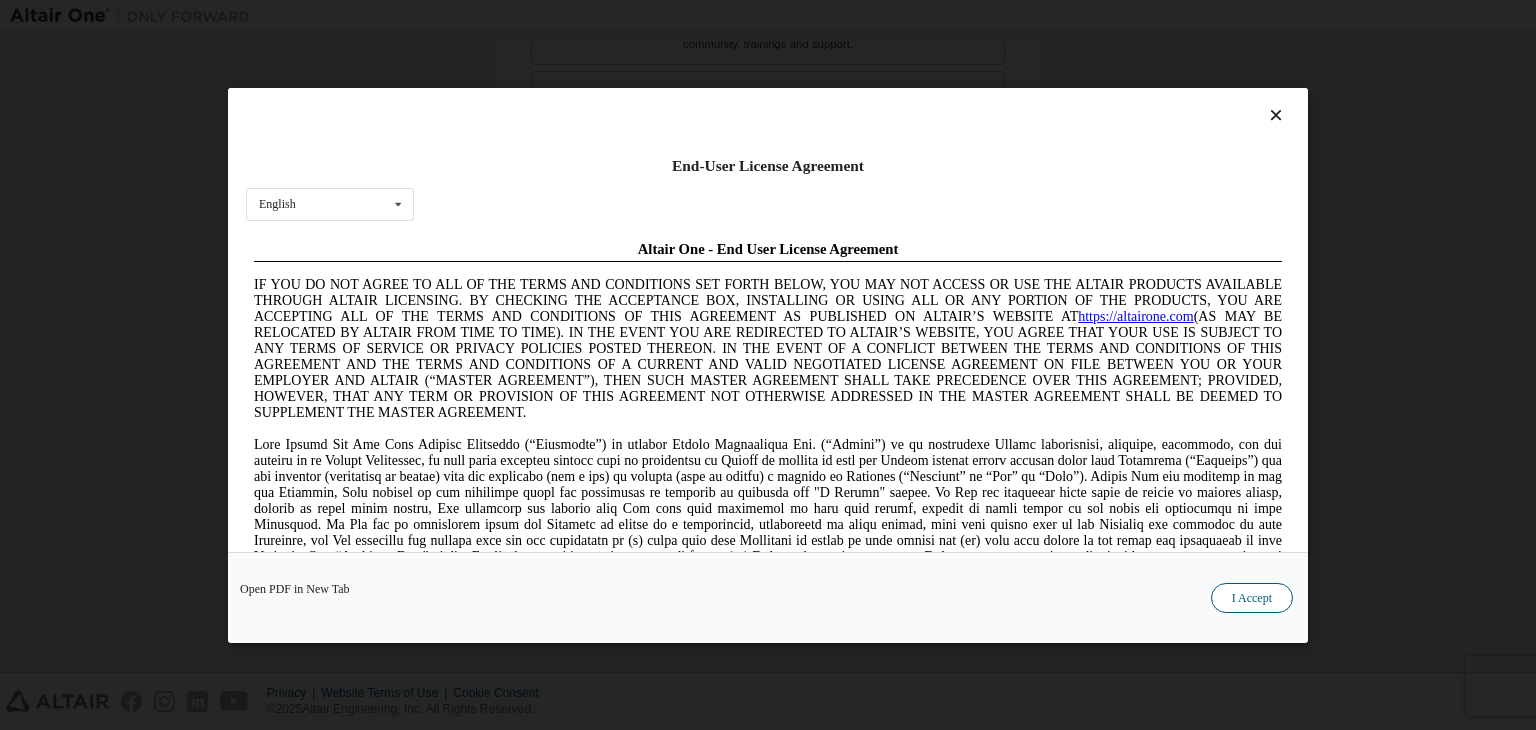 click on "I Accept" at bounding box center (1252, 598) 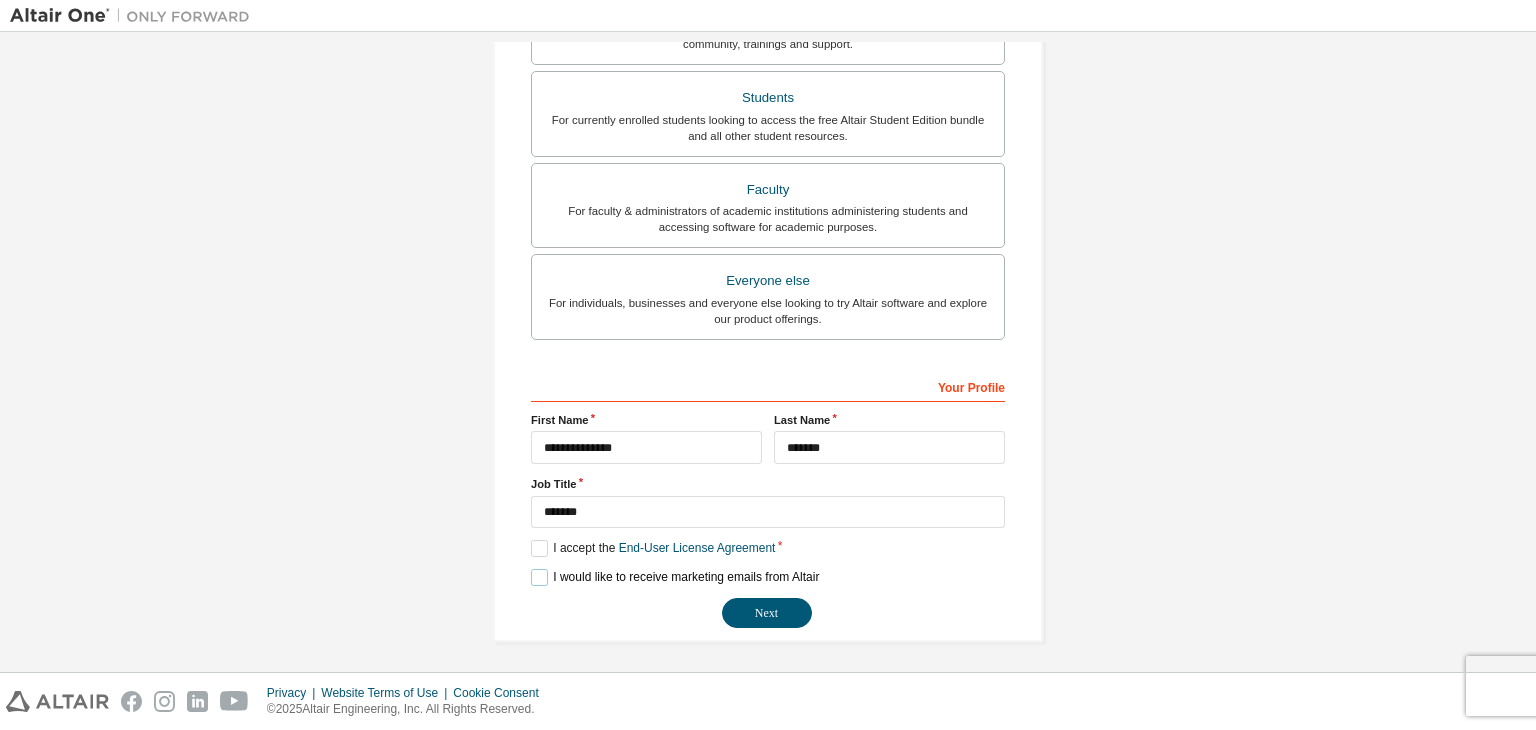 click on "I would like to receive marketing emails from Altair" at bounding box center [675, 577] 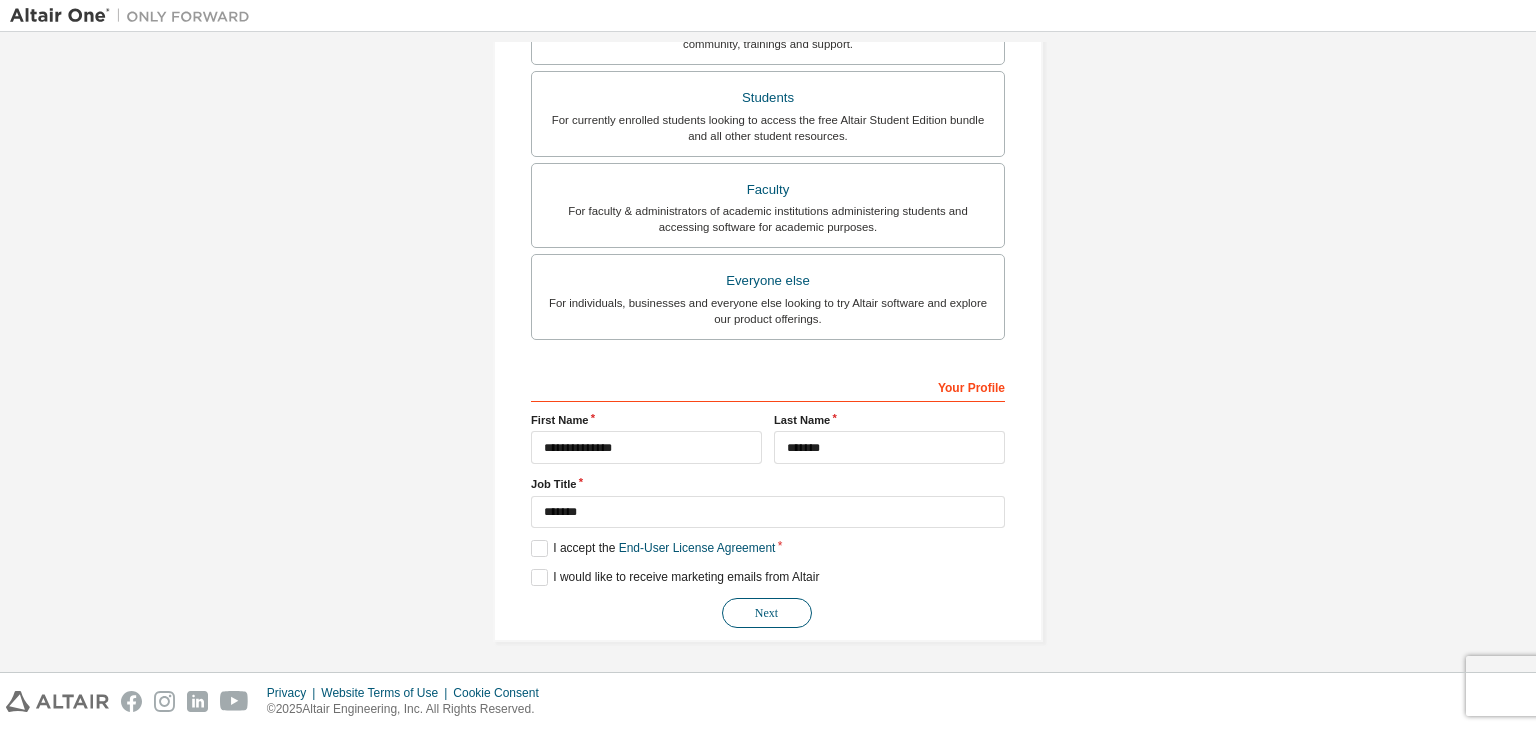 click on "Next" at bounding box center [767, 613] 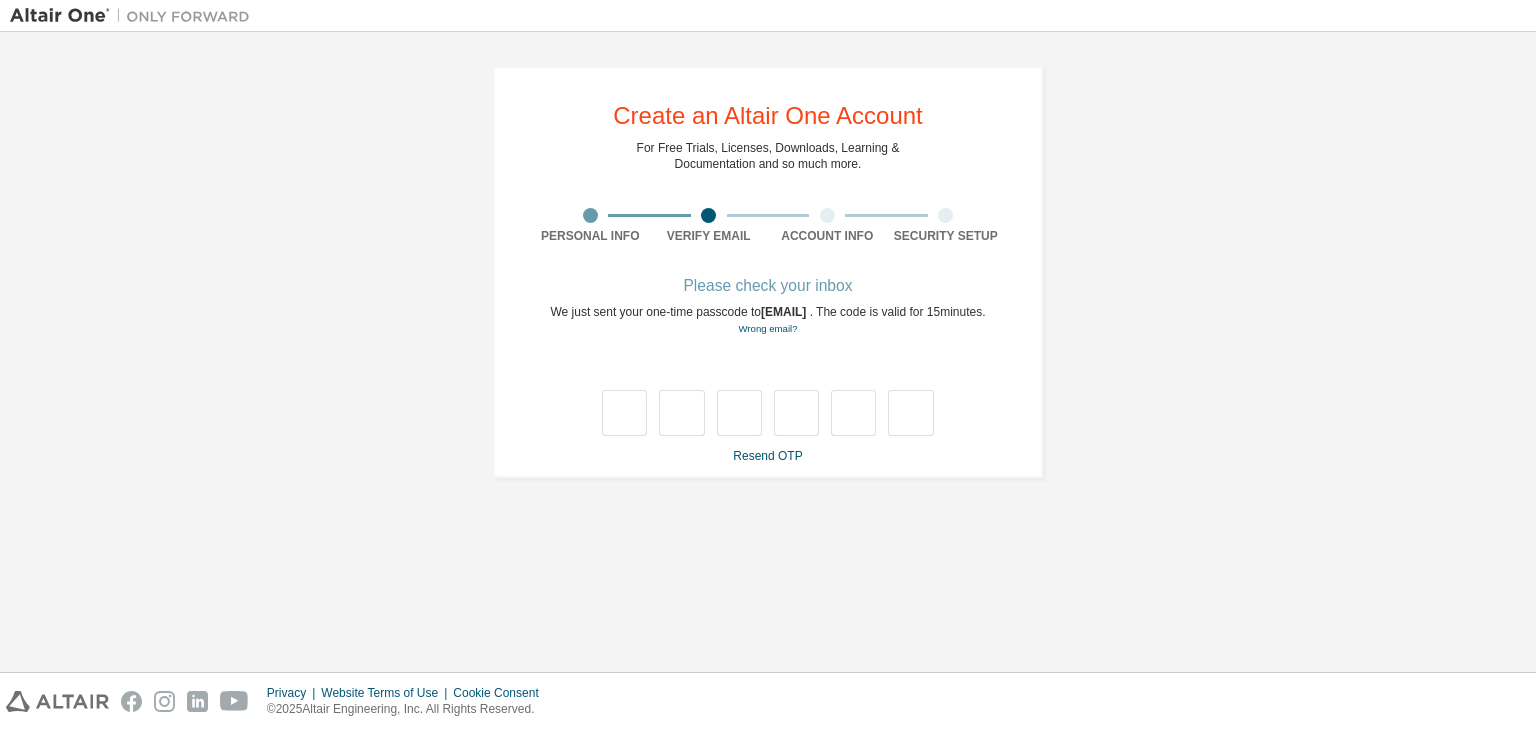 scroll, scrollTop: 0, scrollLeft: 0, axis: both 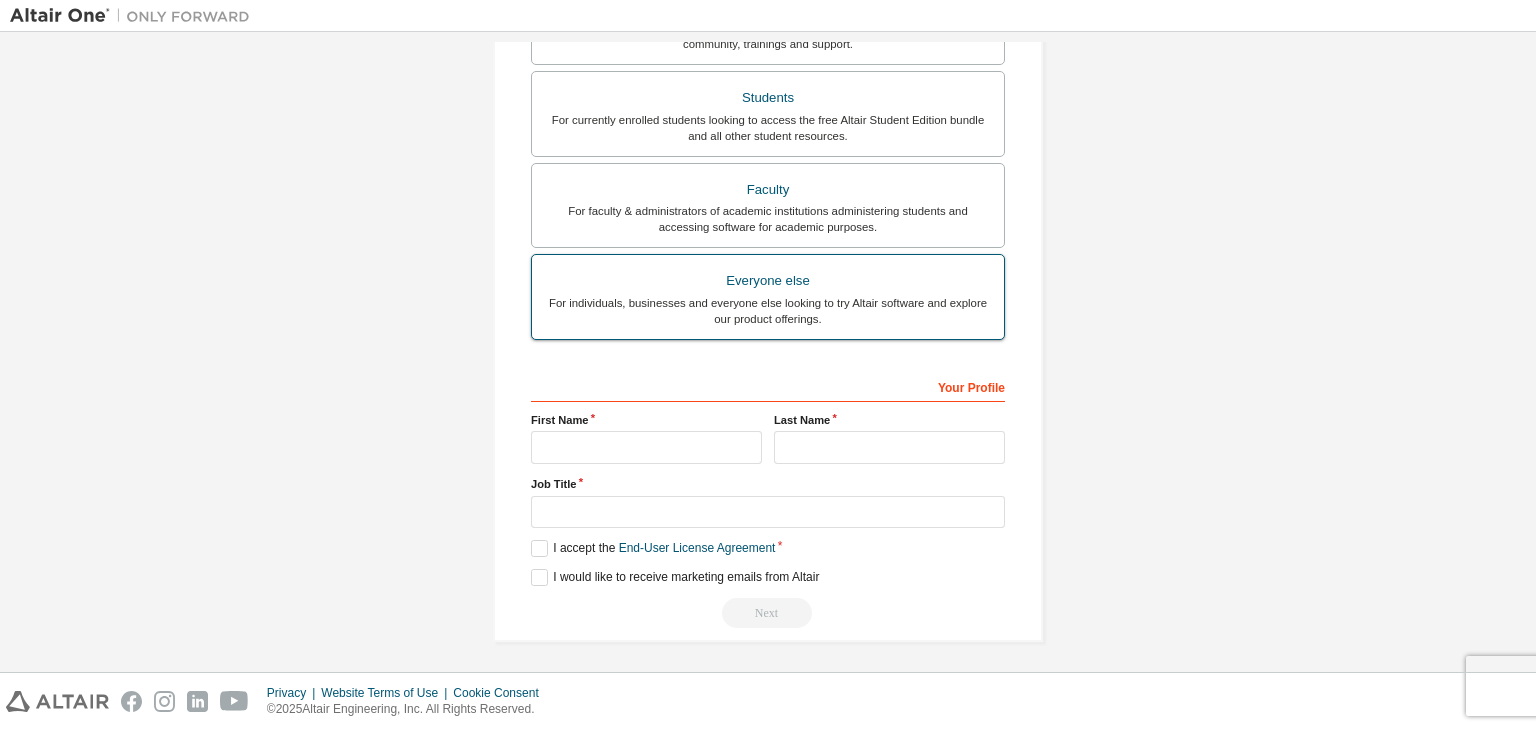 click on "Everyone else" at bounding box center [768, 281] 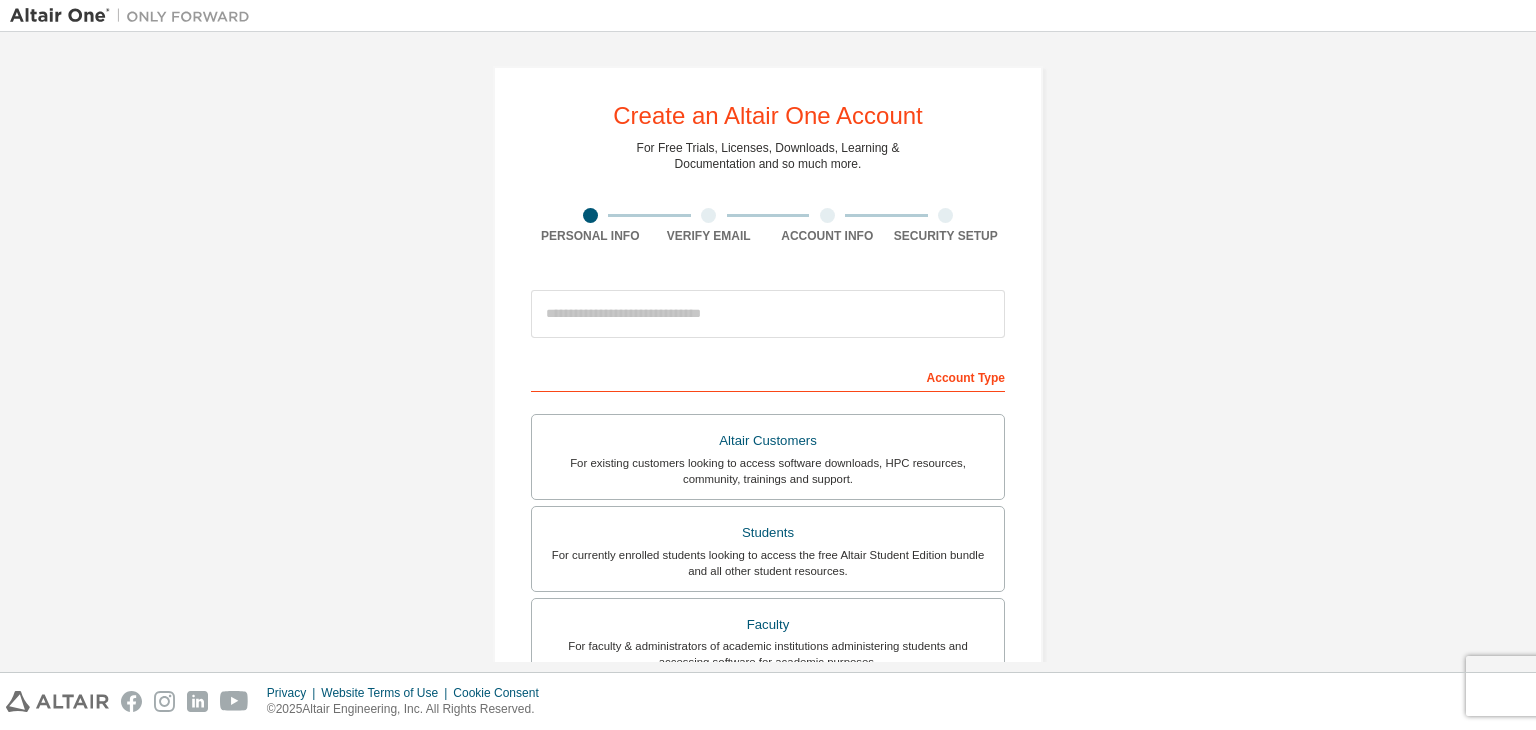 scroll, scrollTop: 2, scrollLeft: 0, axis: vertical 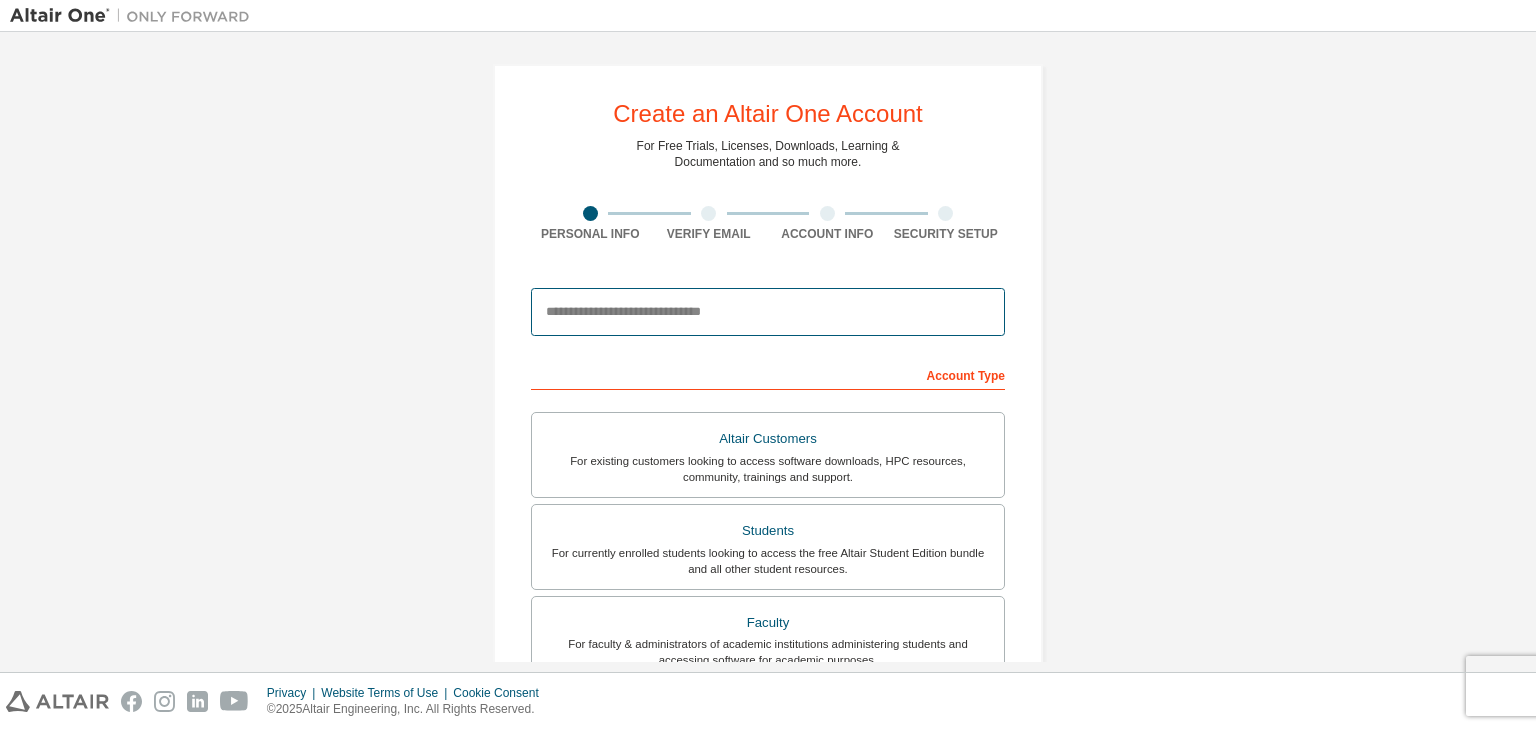 click at bounding box center [768, 312] 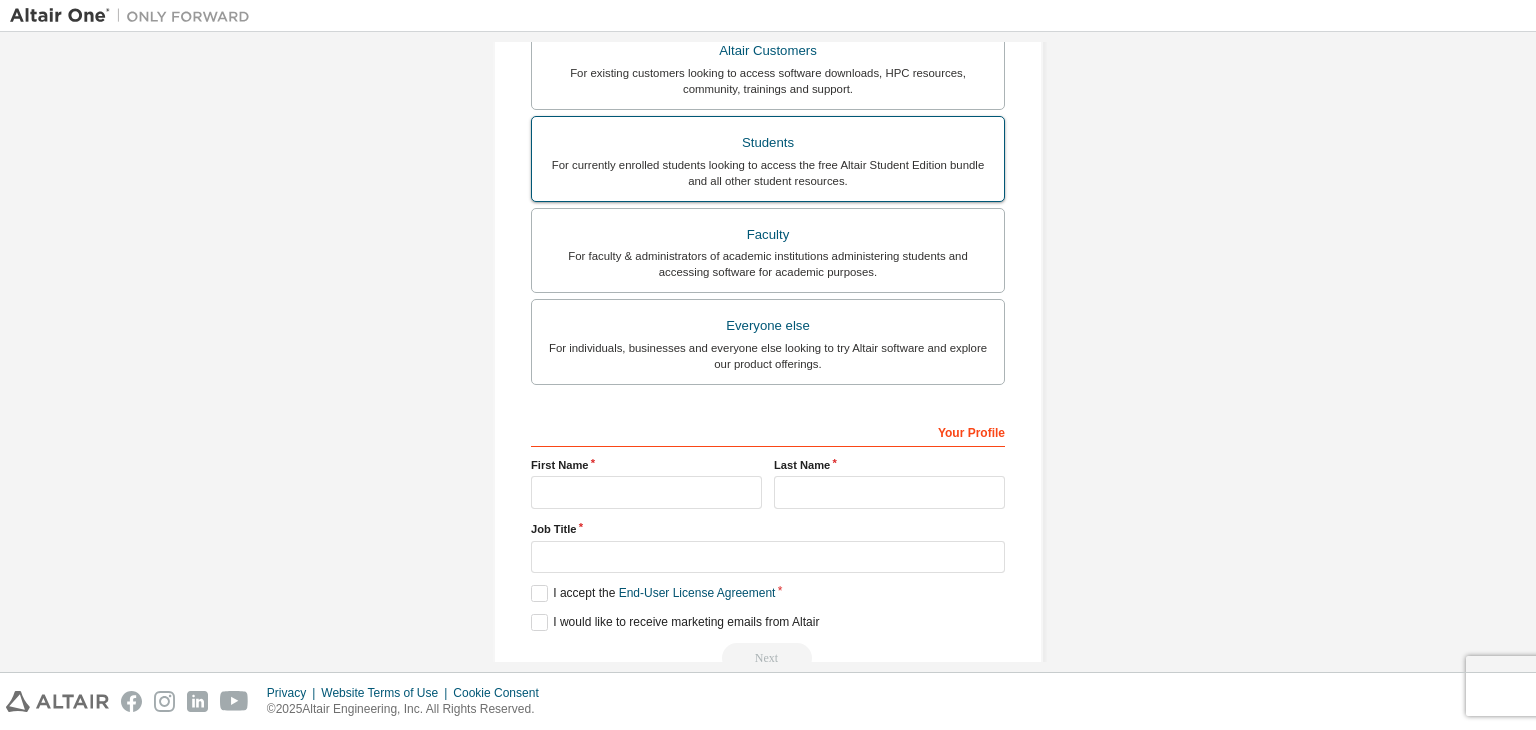 scroll, scrollTop: 426, scrollLeft: 0, axis: vertical 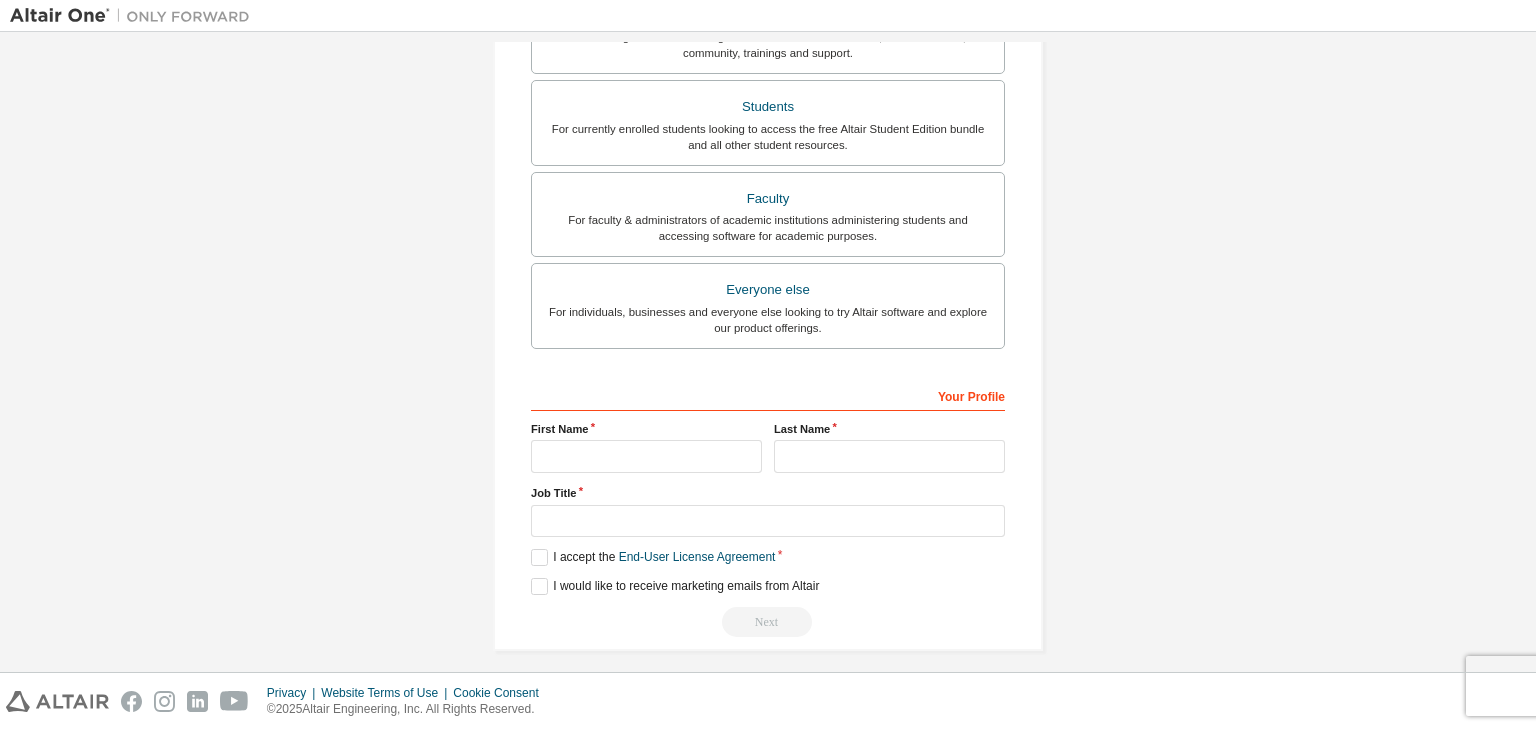 type on "**********" 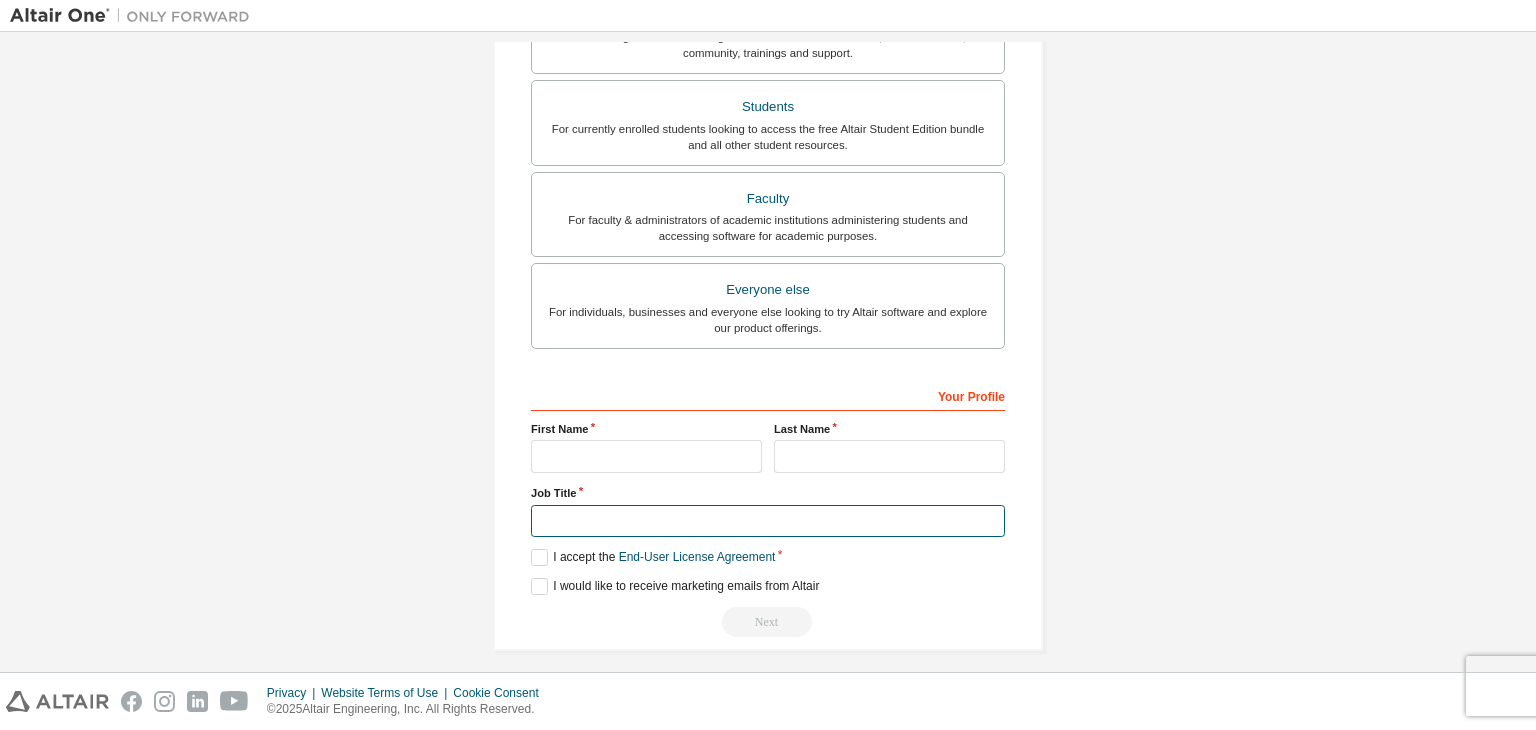 click at bounding box center (768, 521) 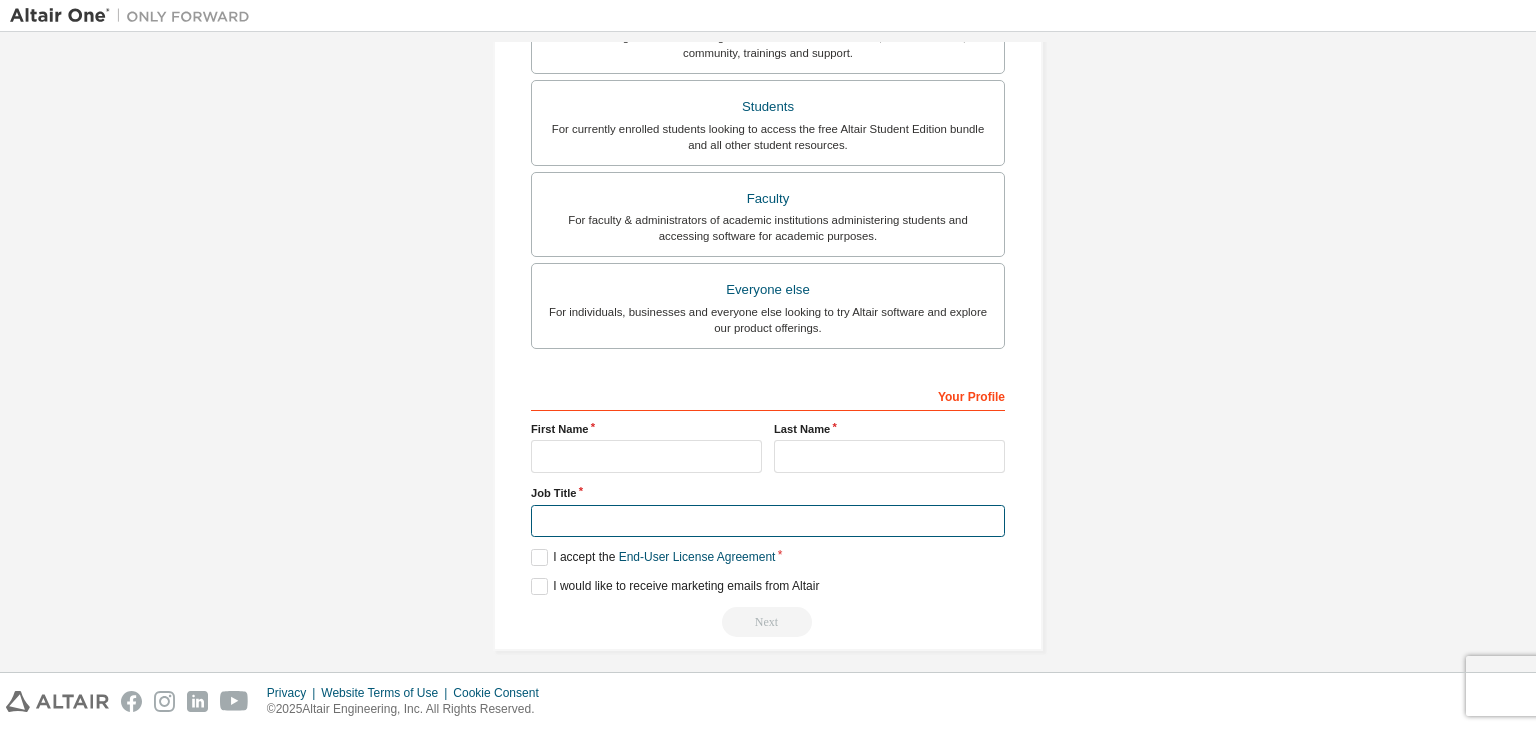 type on "*******" 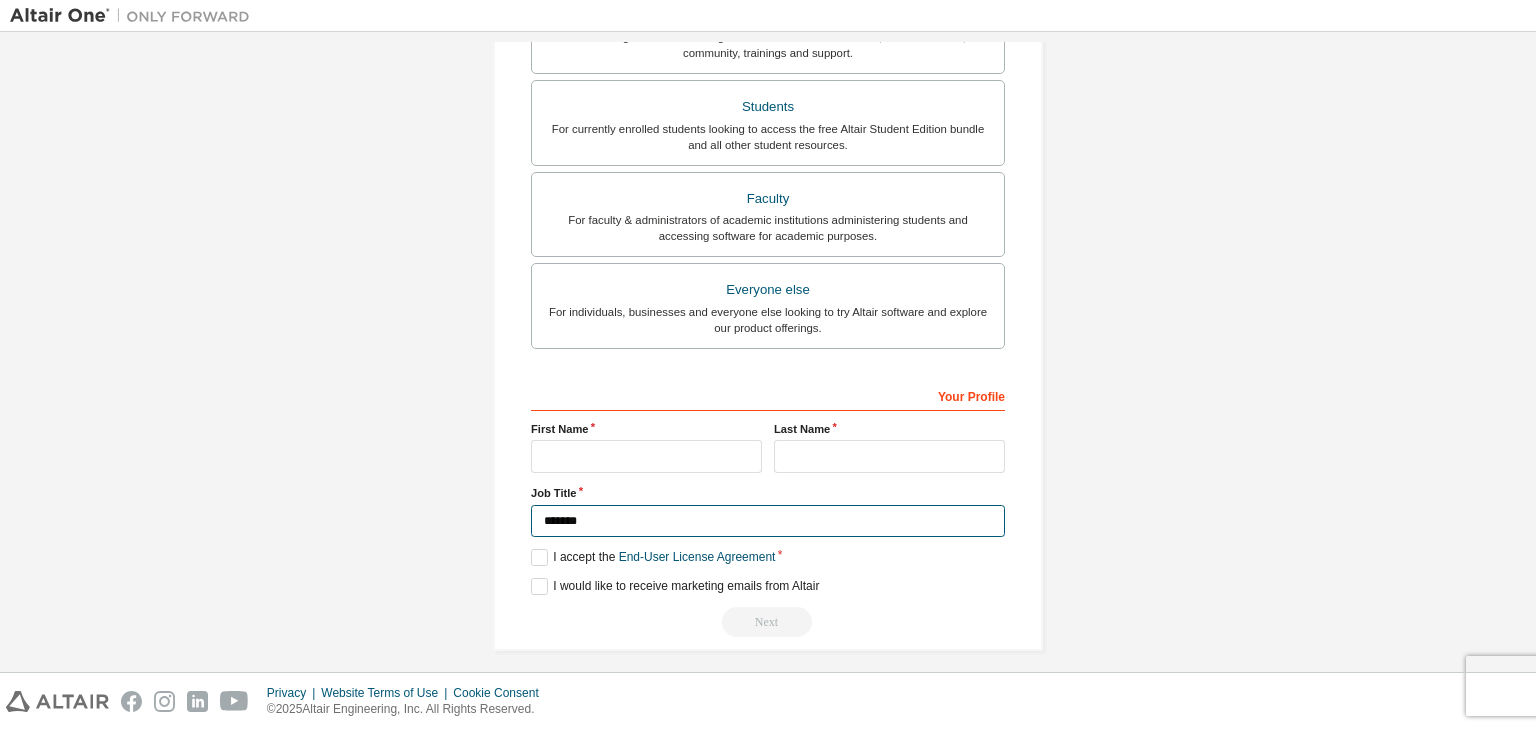 drag, startPoint x: 666, startPoint y: 521, endPoint x: 614, endPoint y: 453, distance: 85.60374 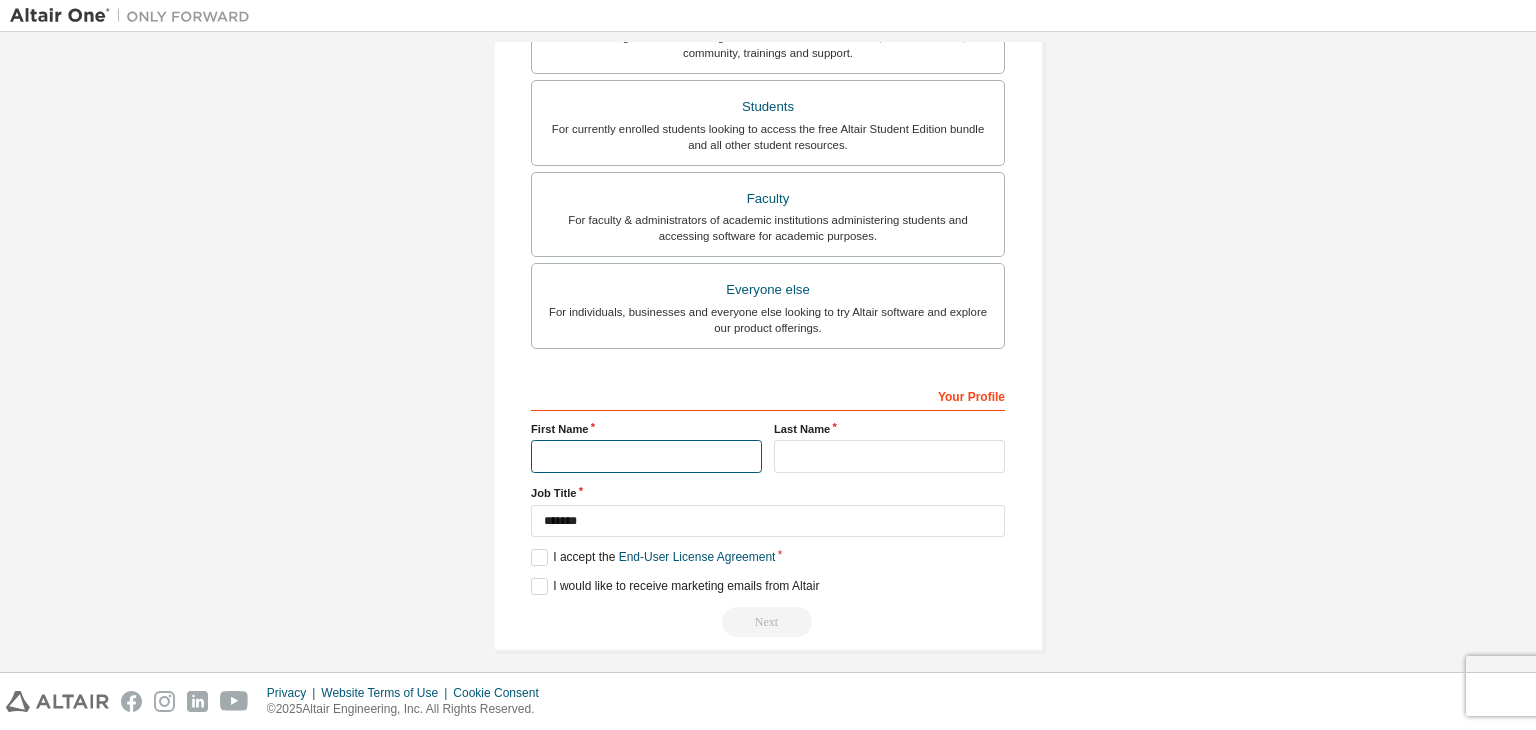 click at bounding box center [646, 456] 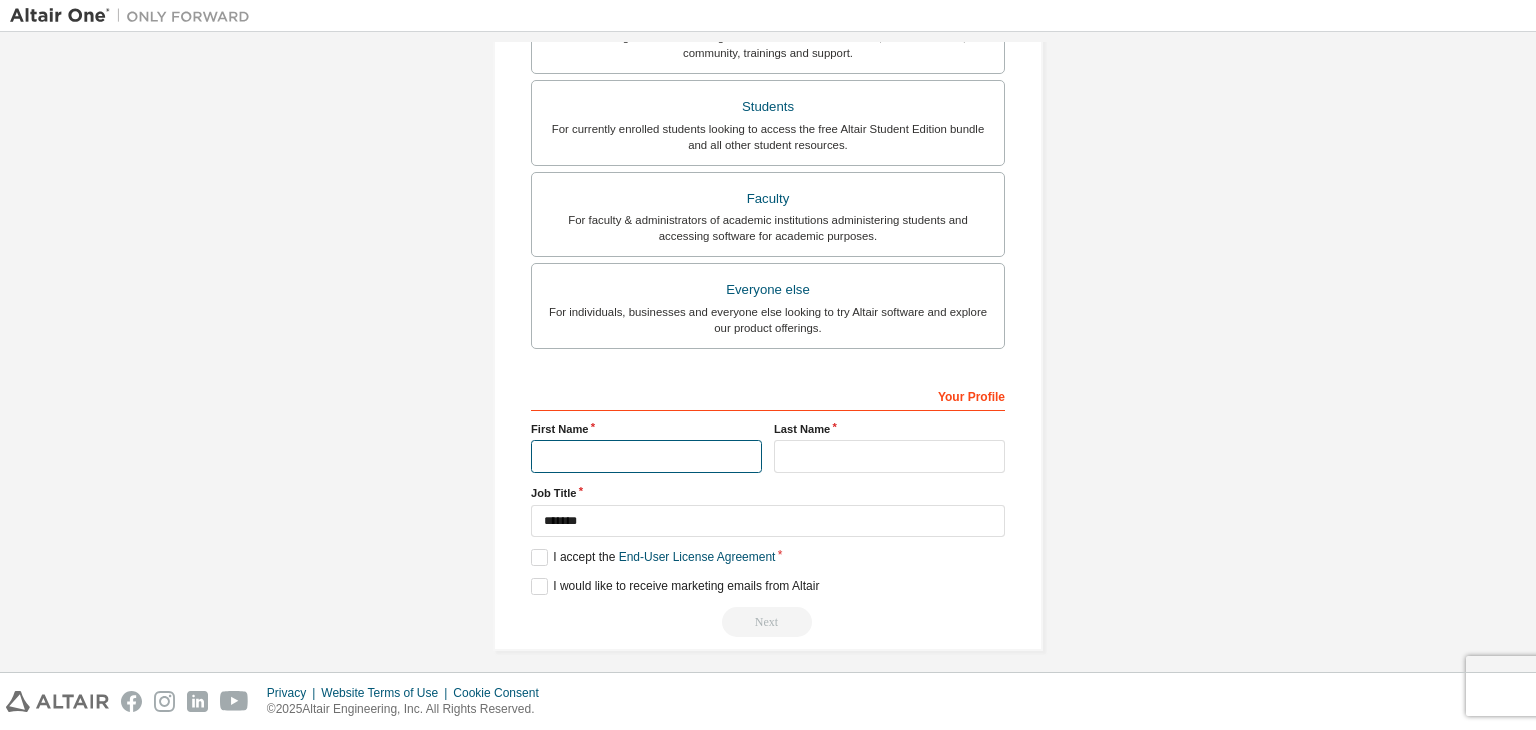 type on "**********" 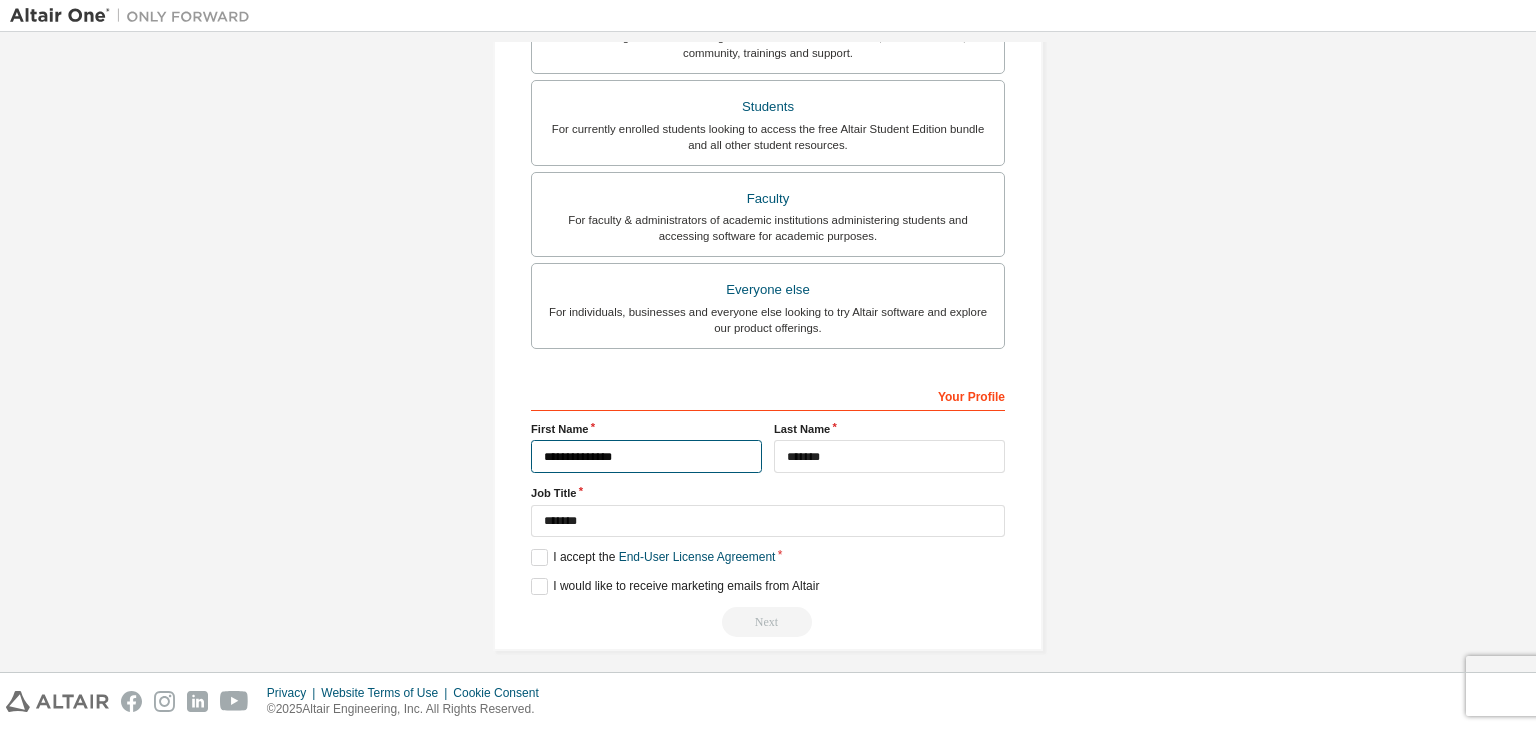 click on "**********" at bounding box center [646, 456] 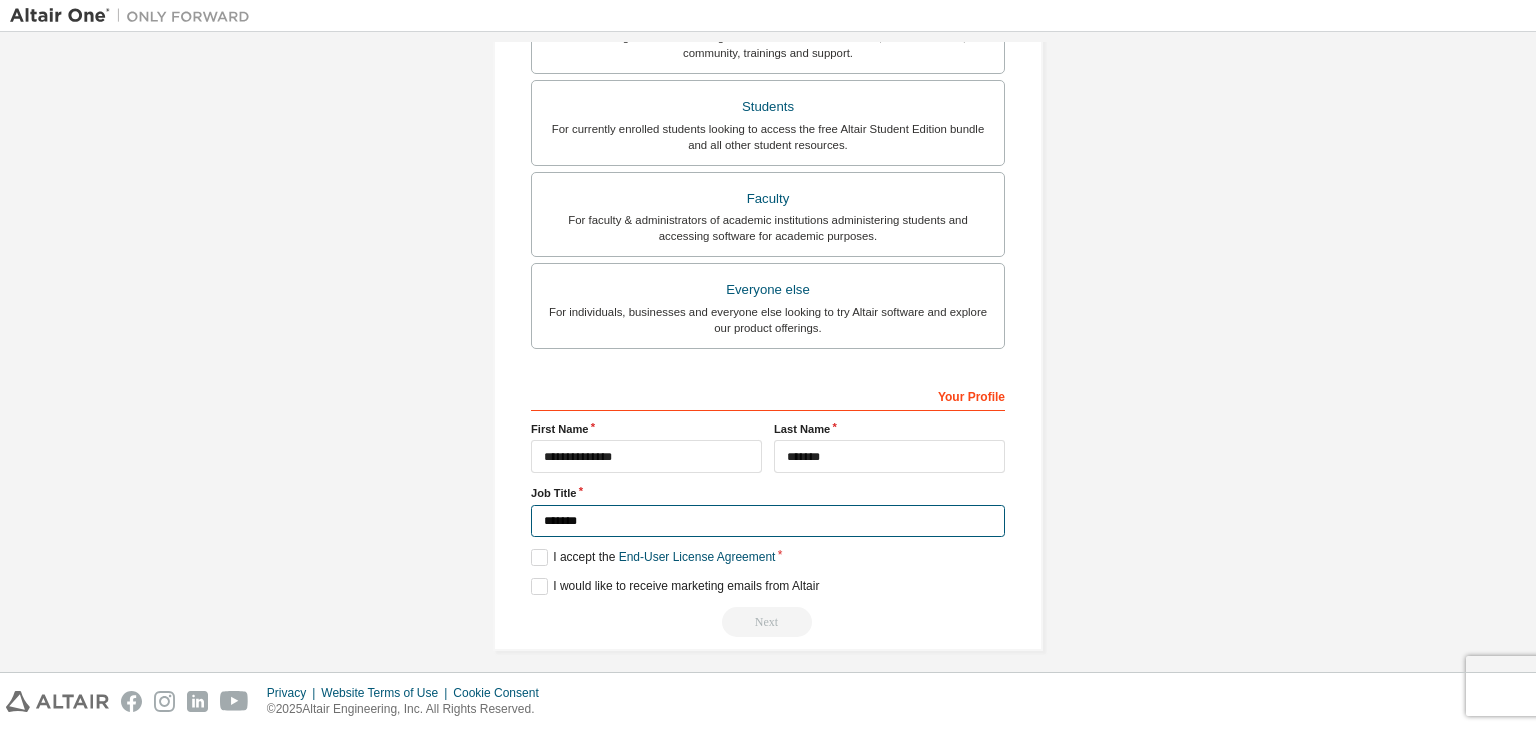 click on "*******" at bounding box center [768, 521] 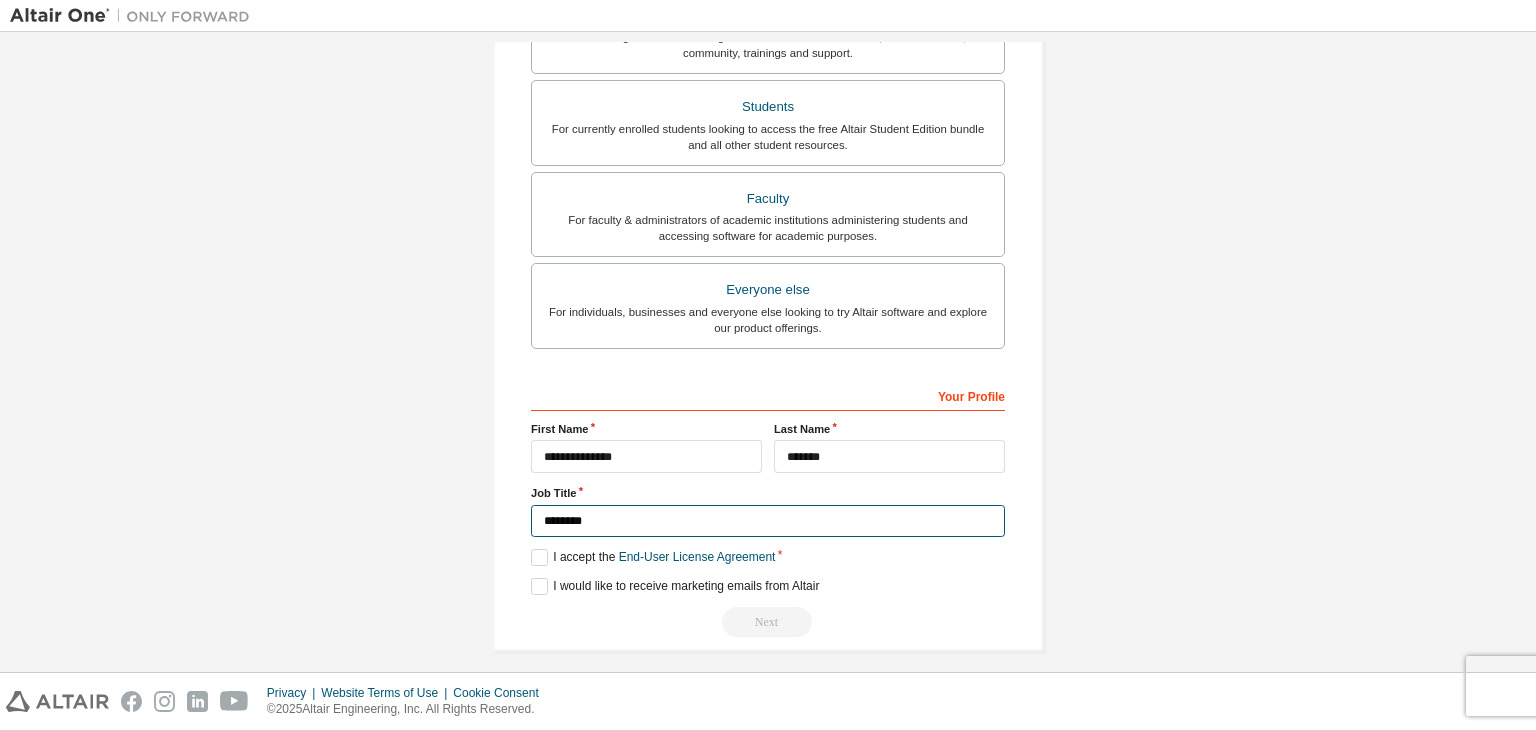type on "*******" 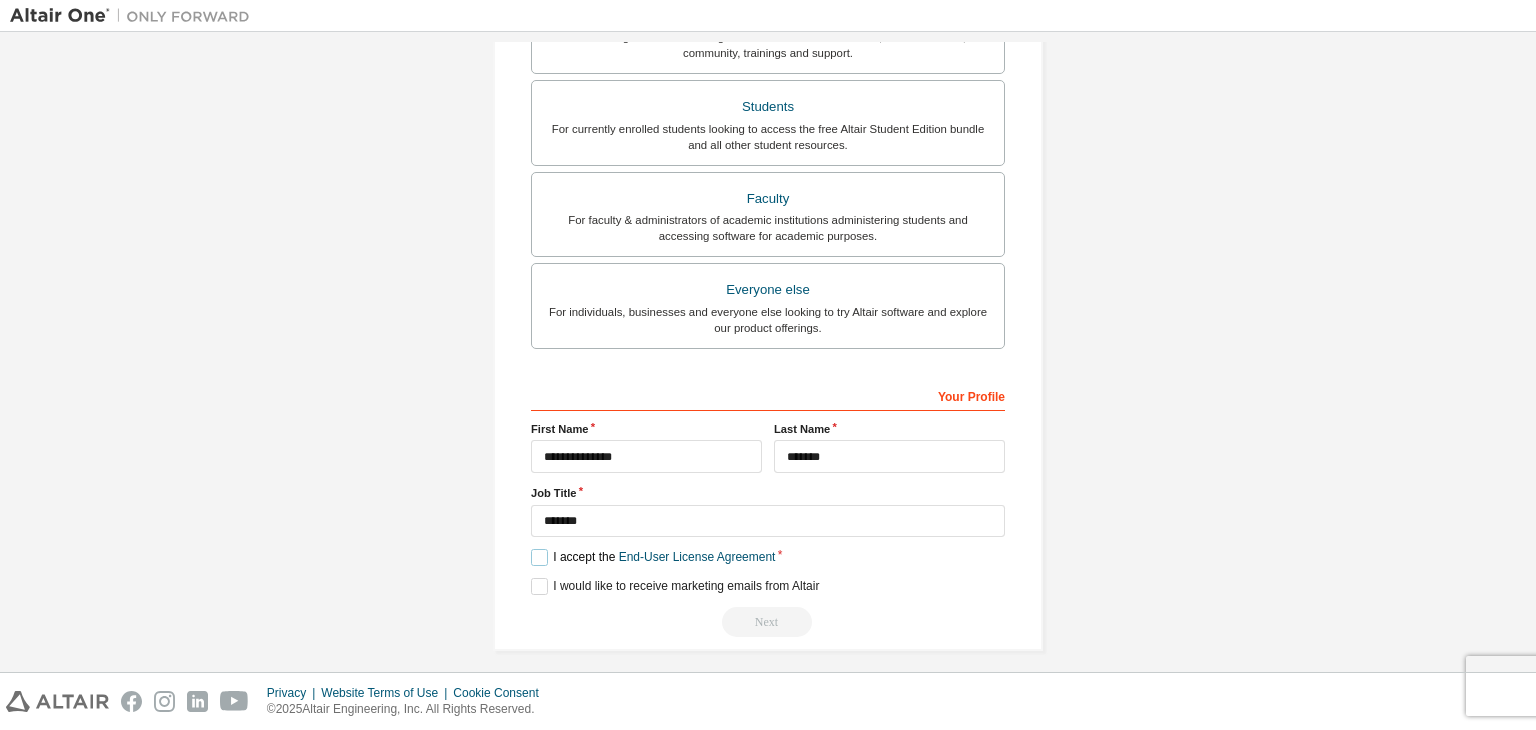 click on "I accept the    End-User License Agreement" at bounding box center [653, 557] 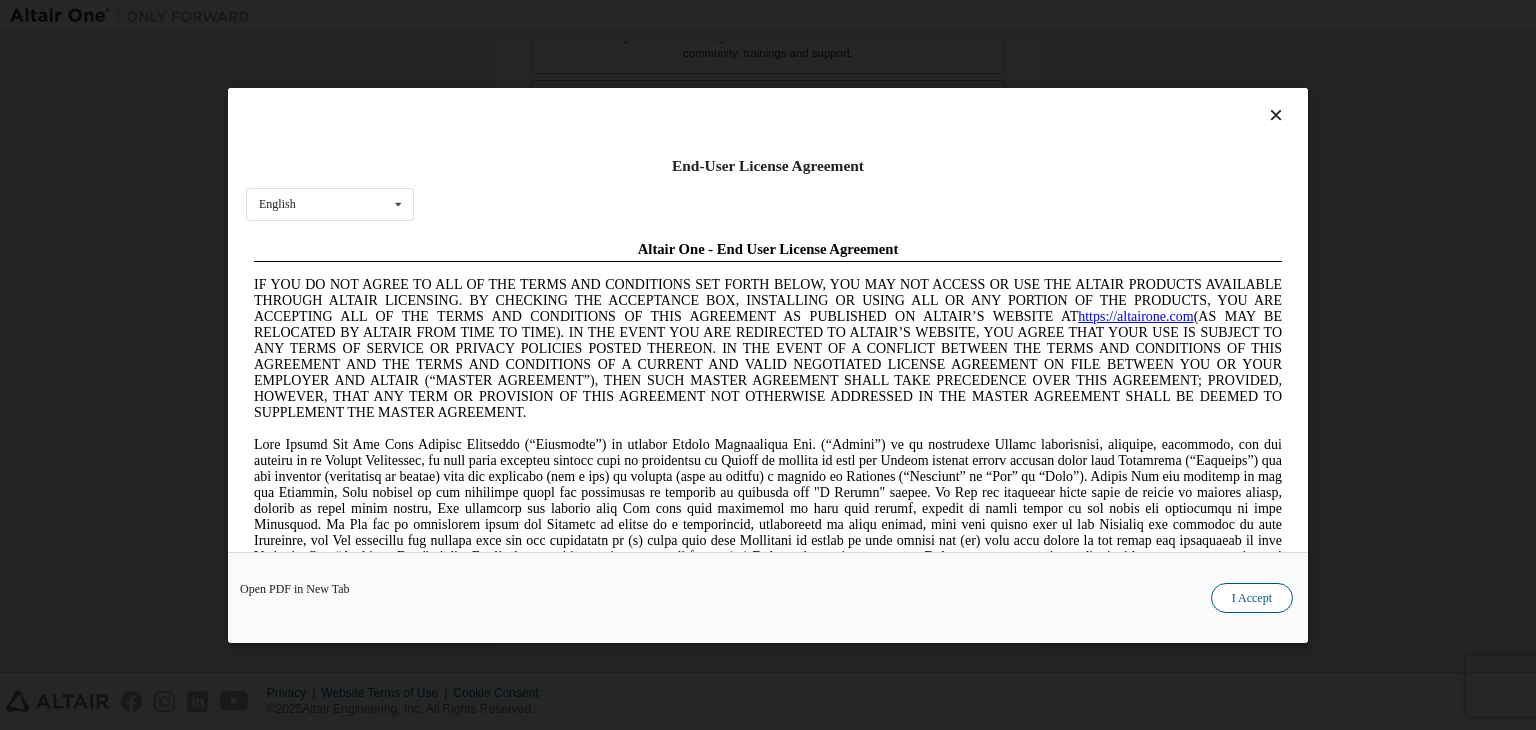 scroll, scrollTop: 0, scrollLeft: 0, axis: both 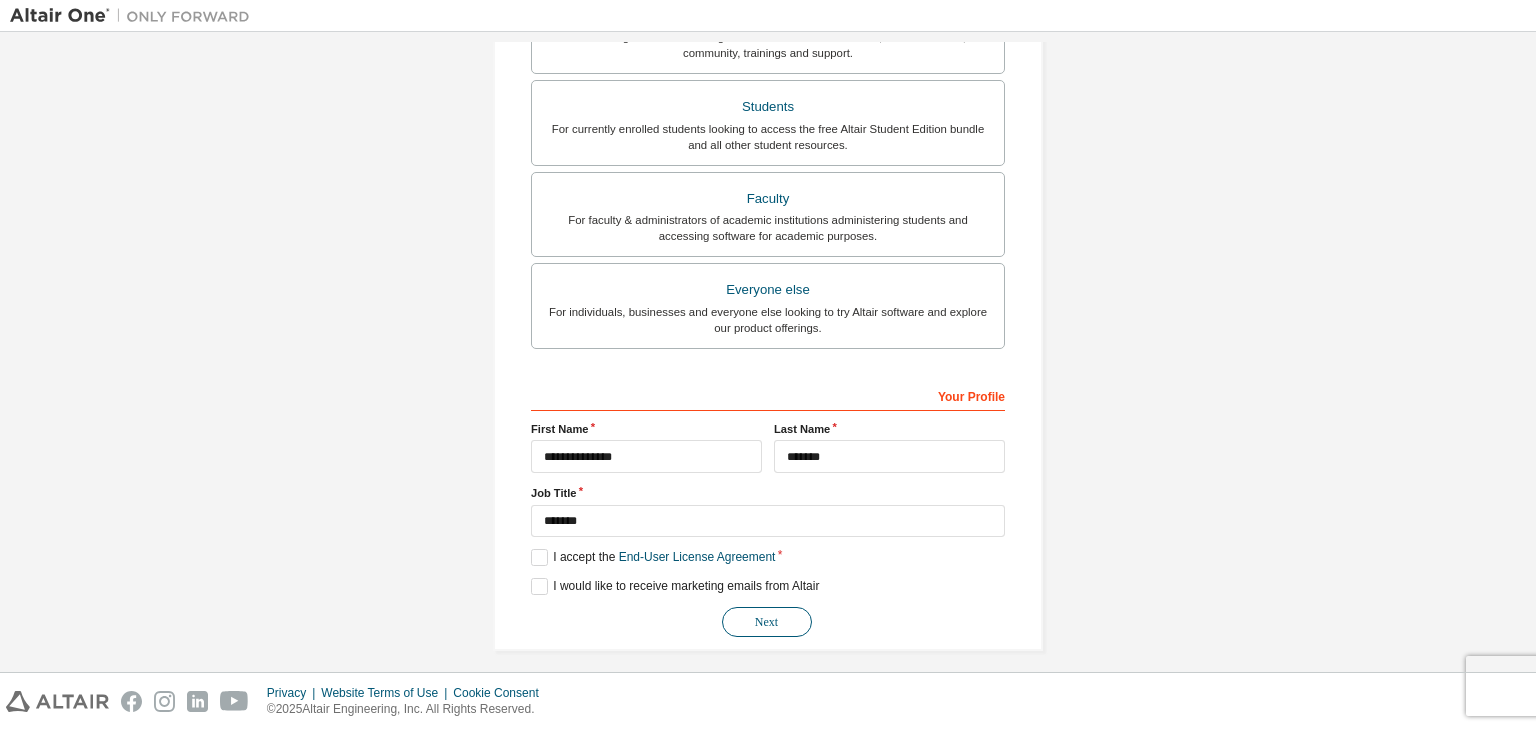 click on "Next" at bounding box center [767, 622] 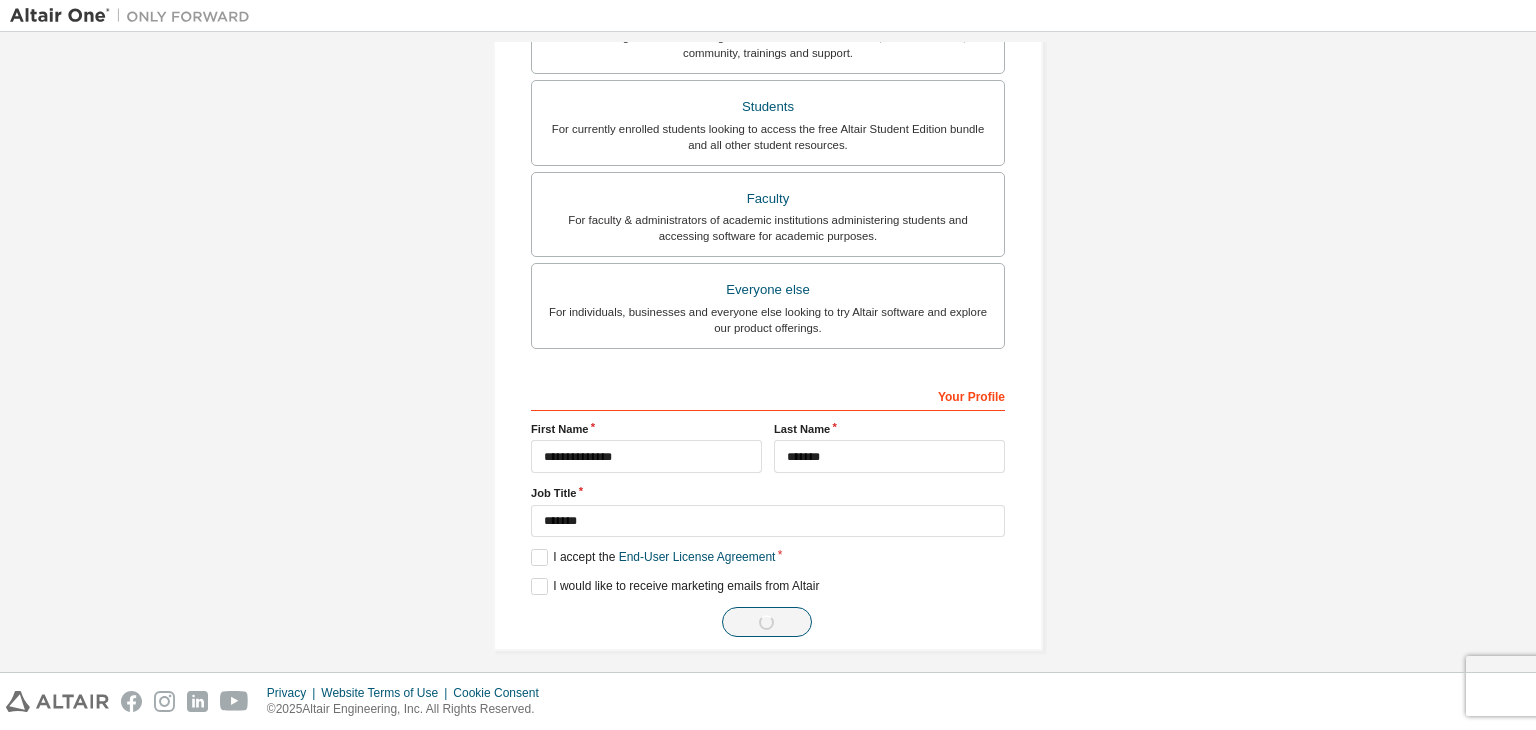 scroll, scrollTop: 0, scrollLeft: 0, axis: both 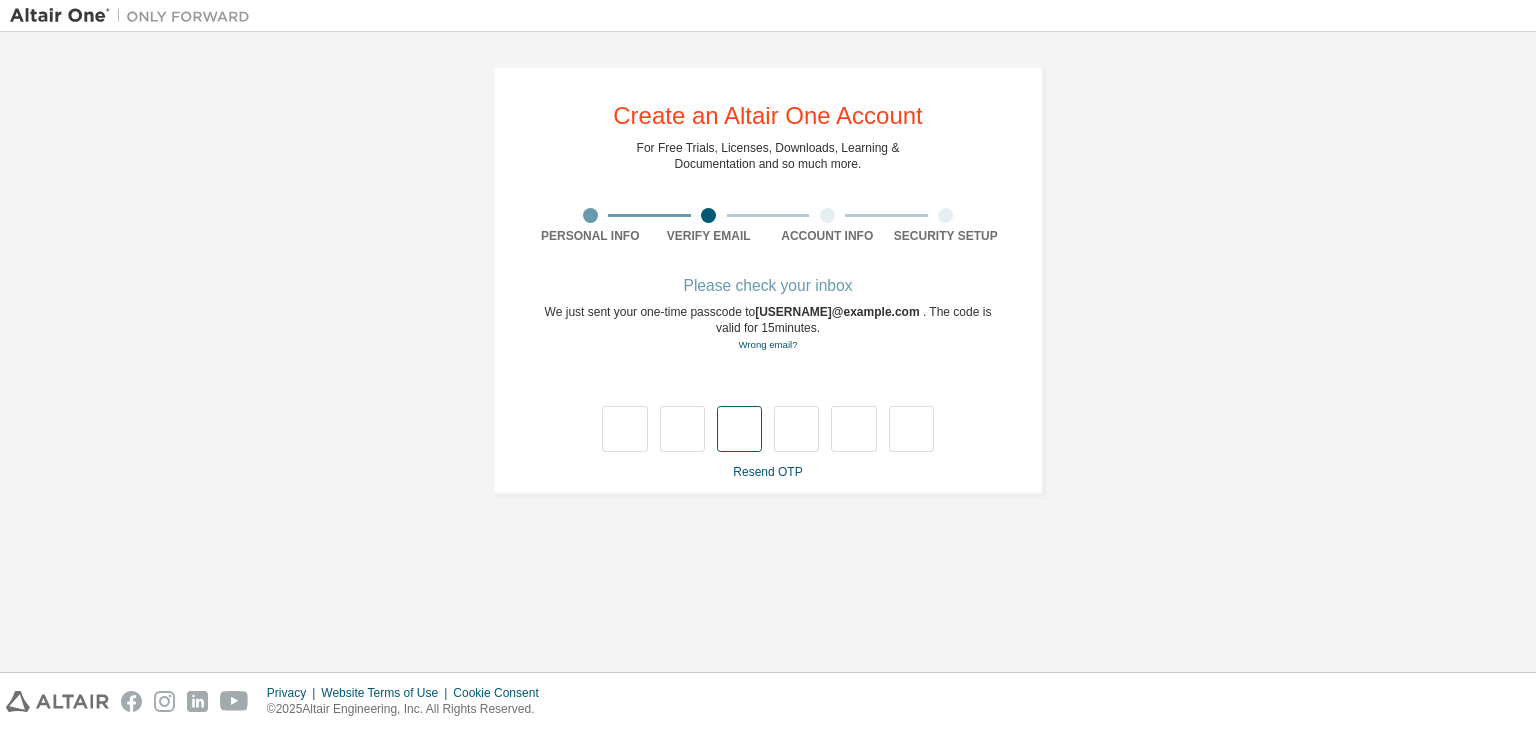 type on "*" 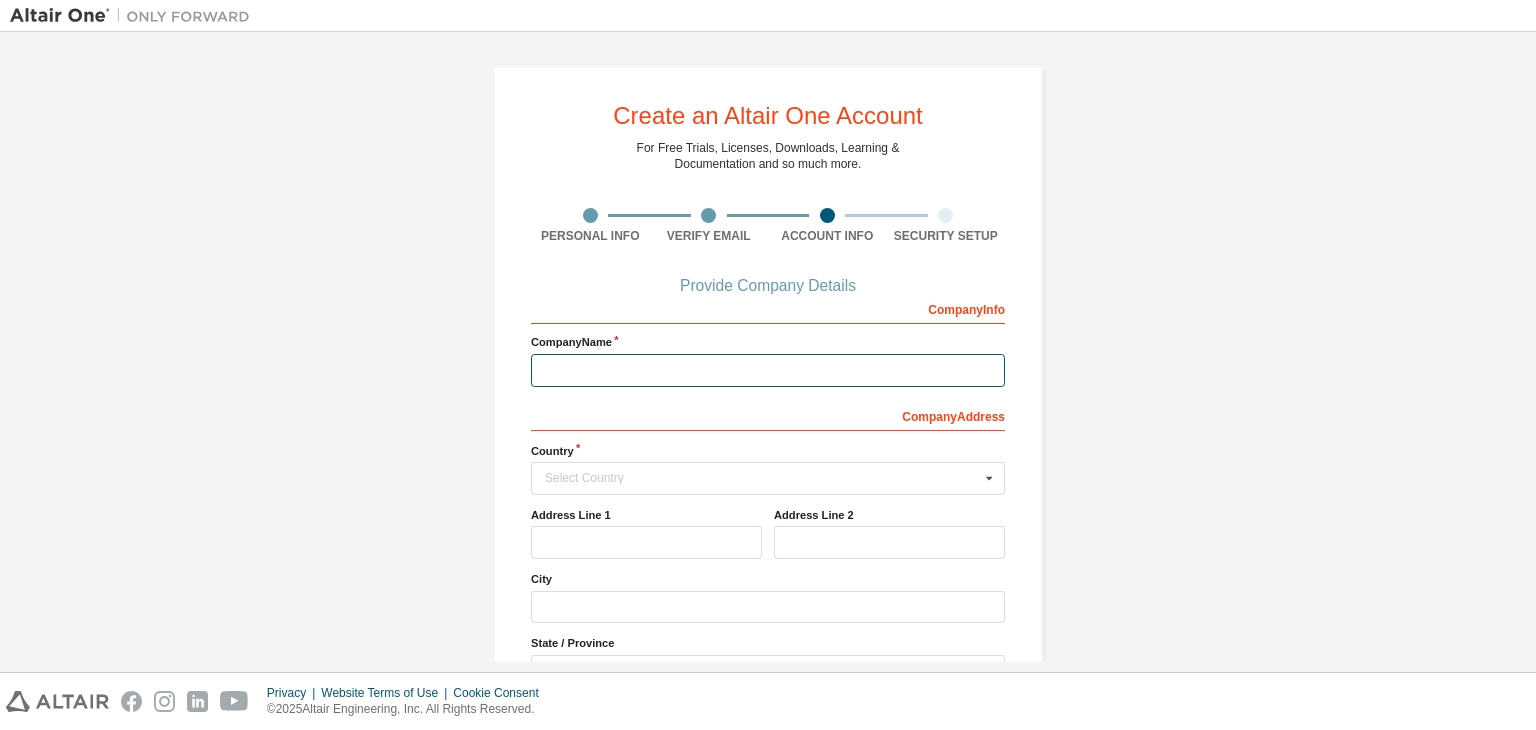 click at bounding box center (768, 370) 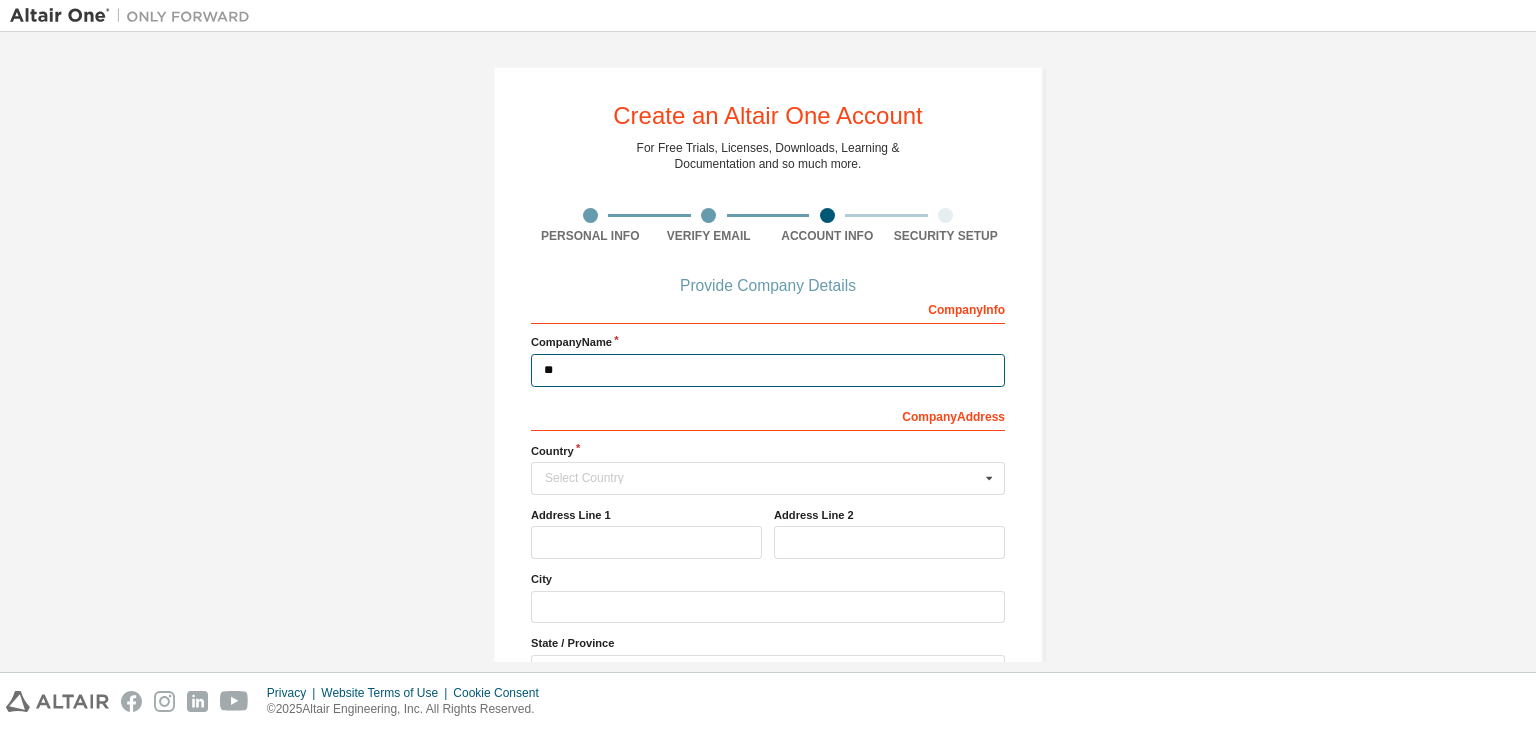 type on "*" 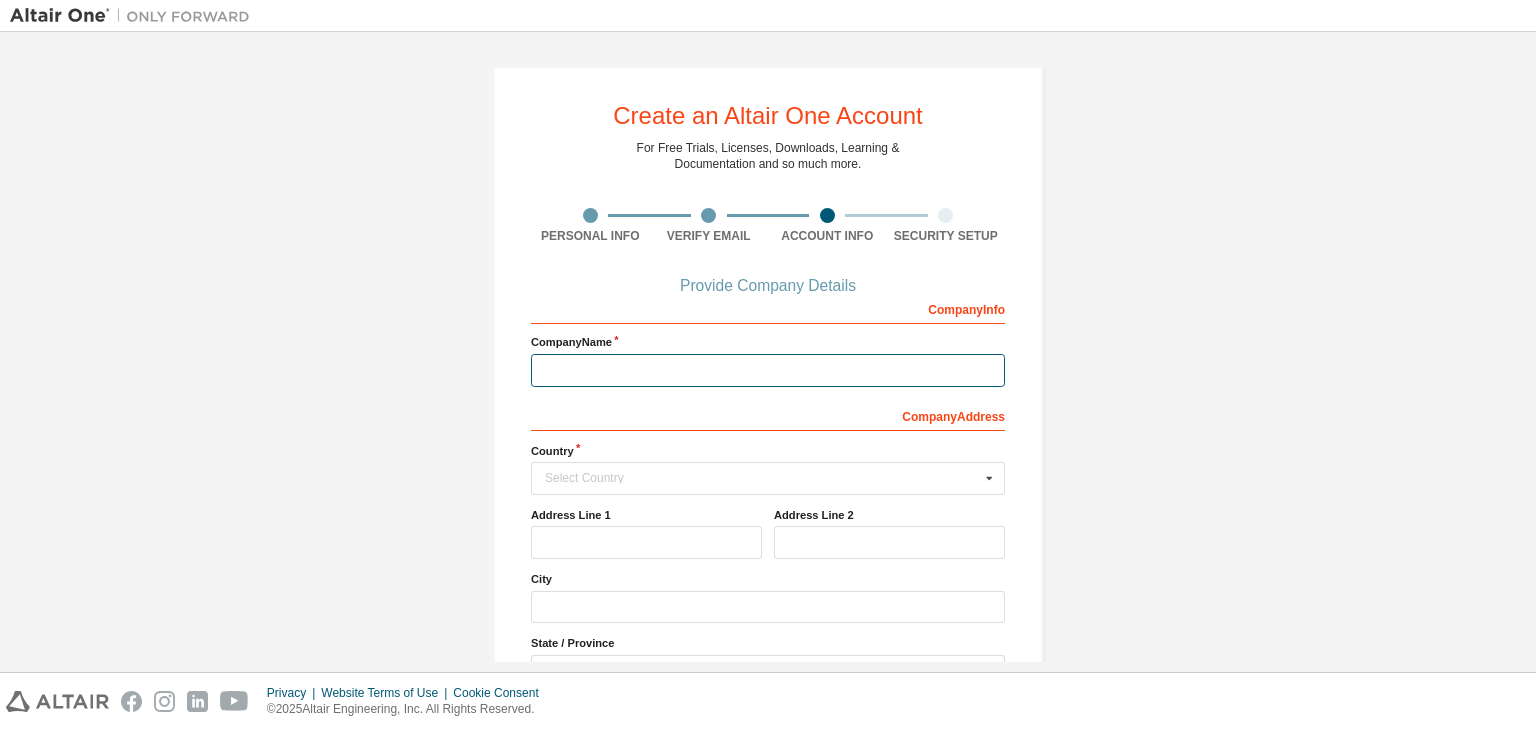 type on "*" 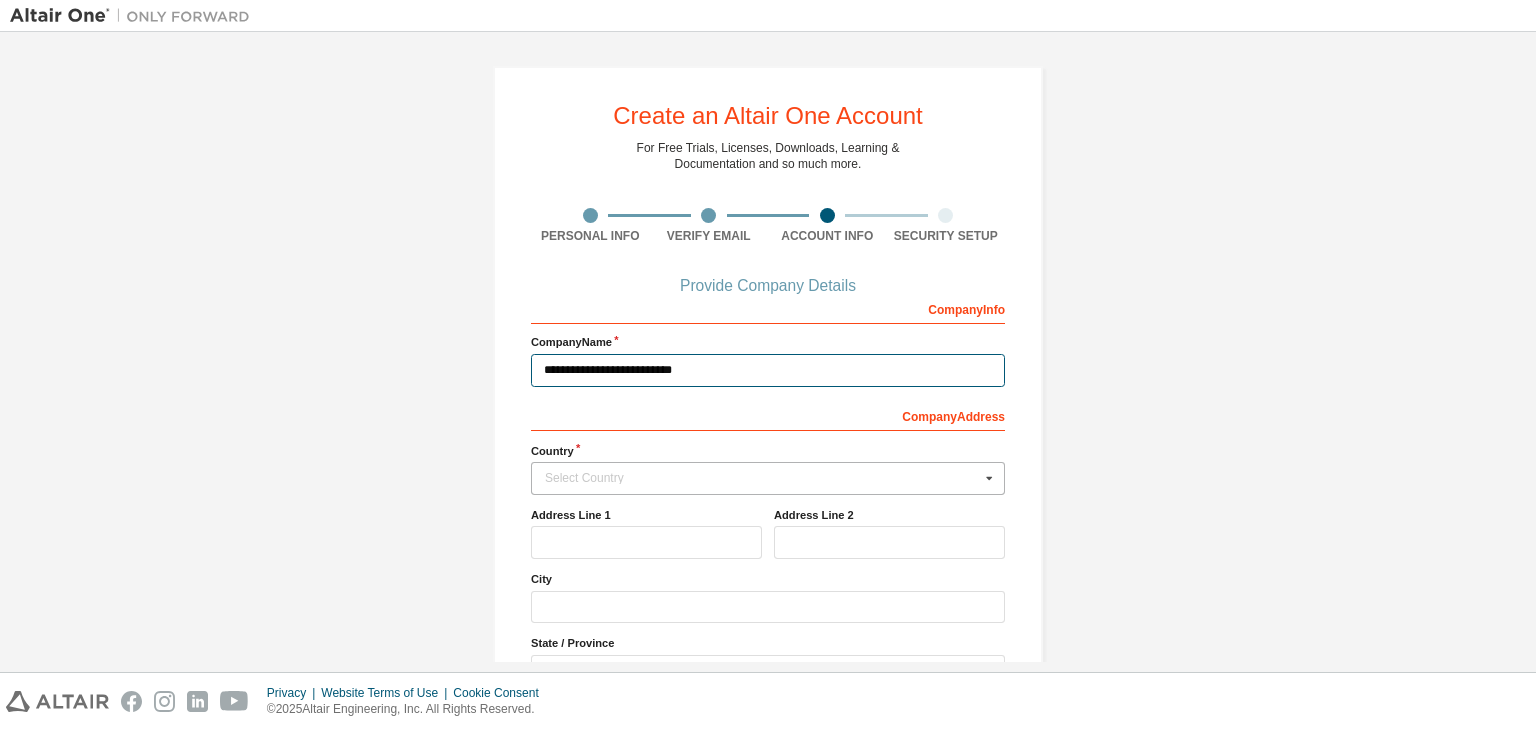 type on "**********" 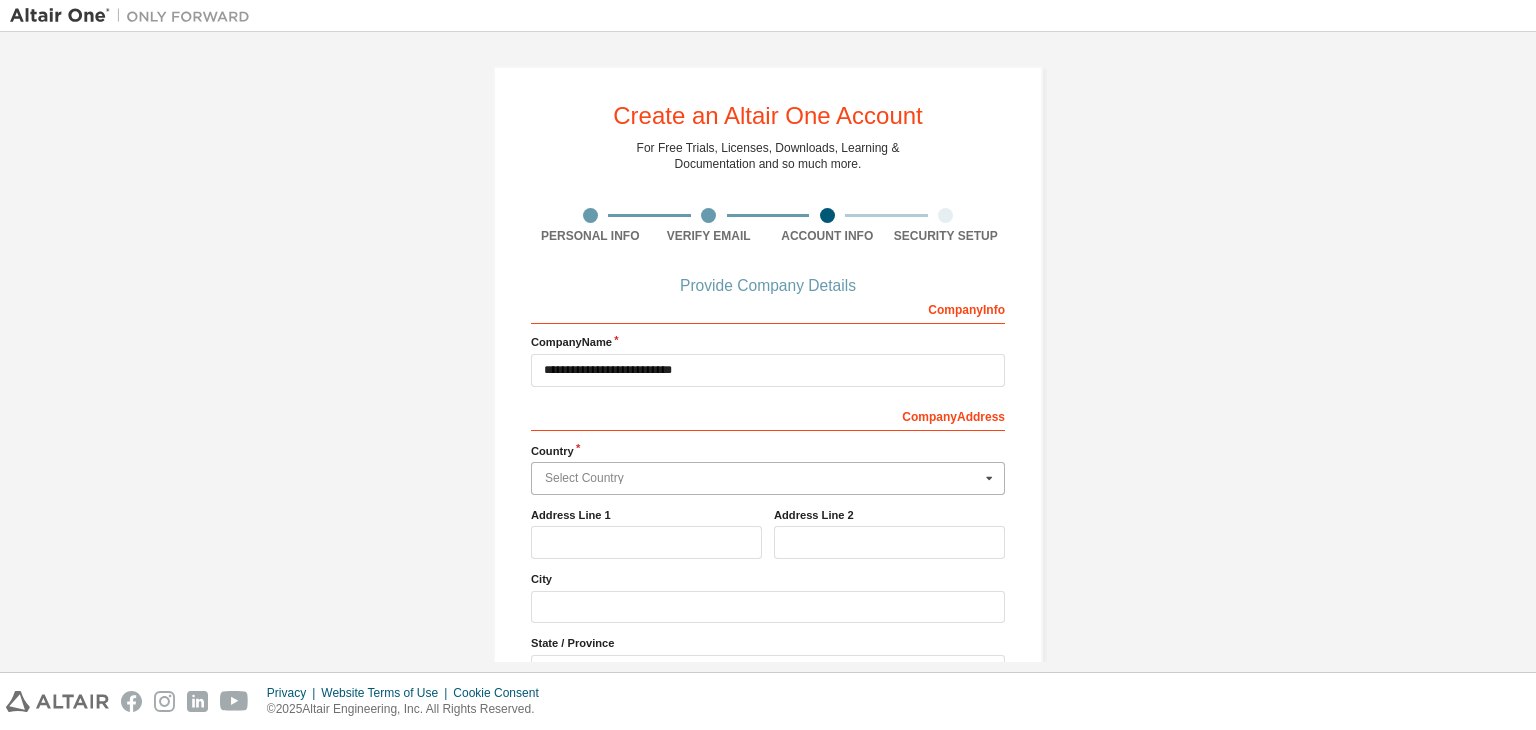 click at bounding box center [769, 478] 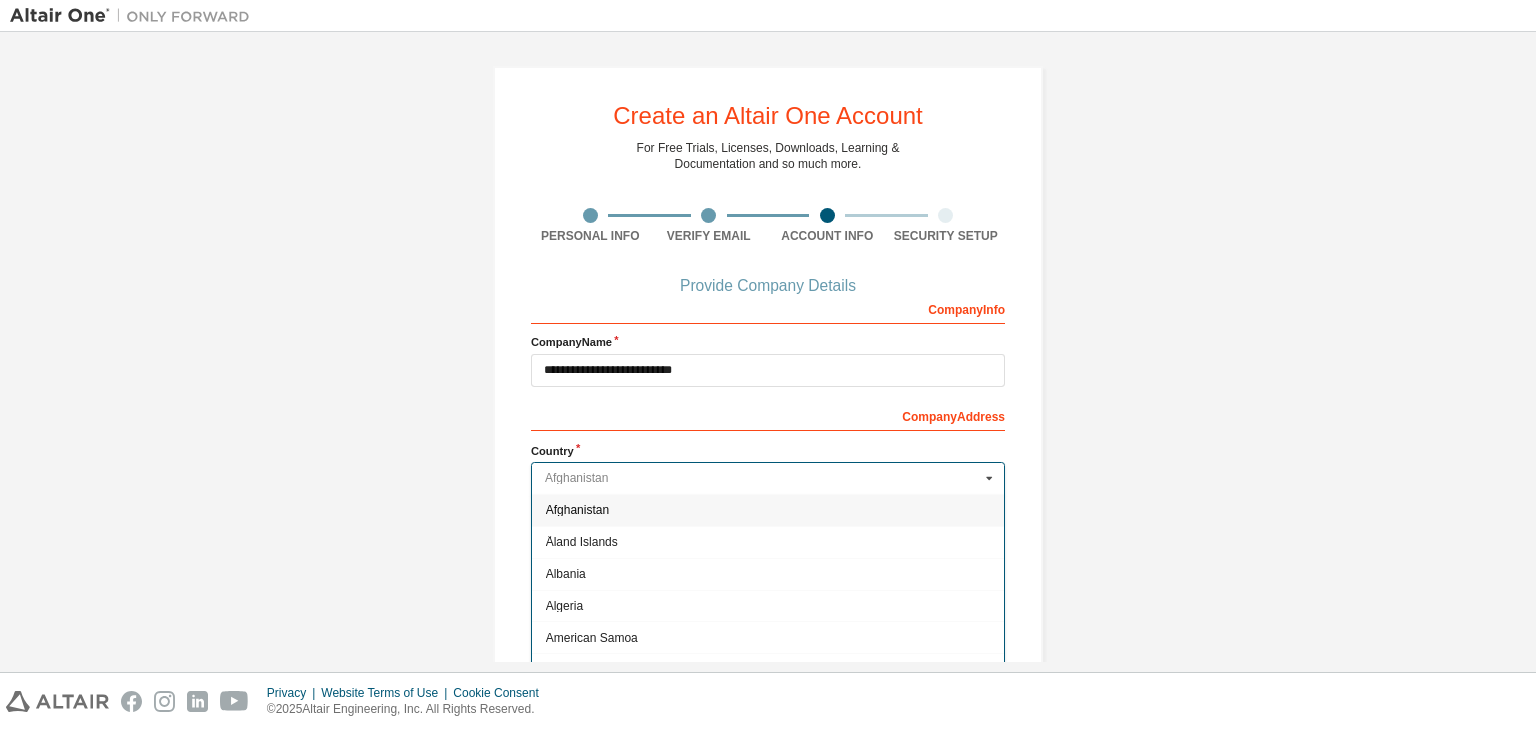 type on "*****" 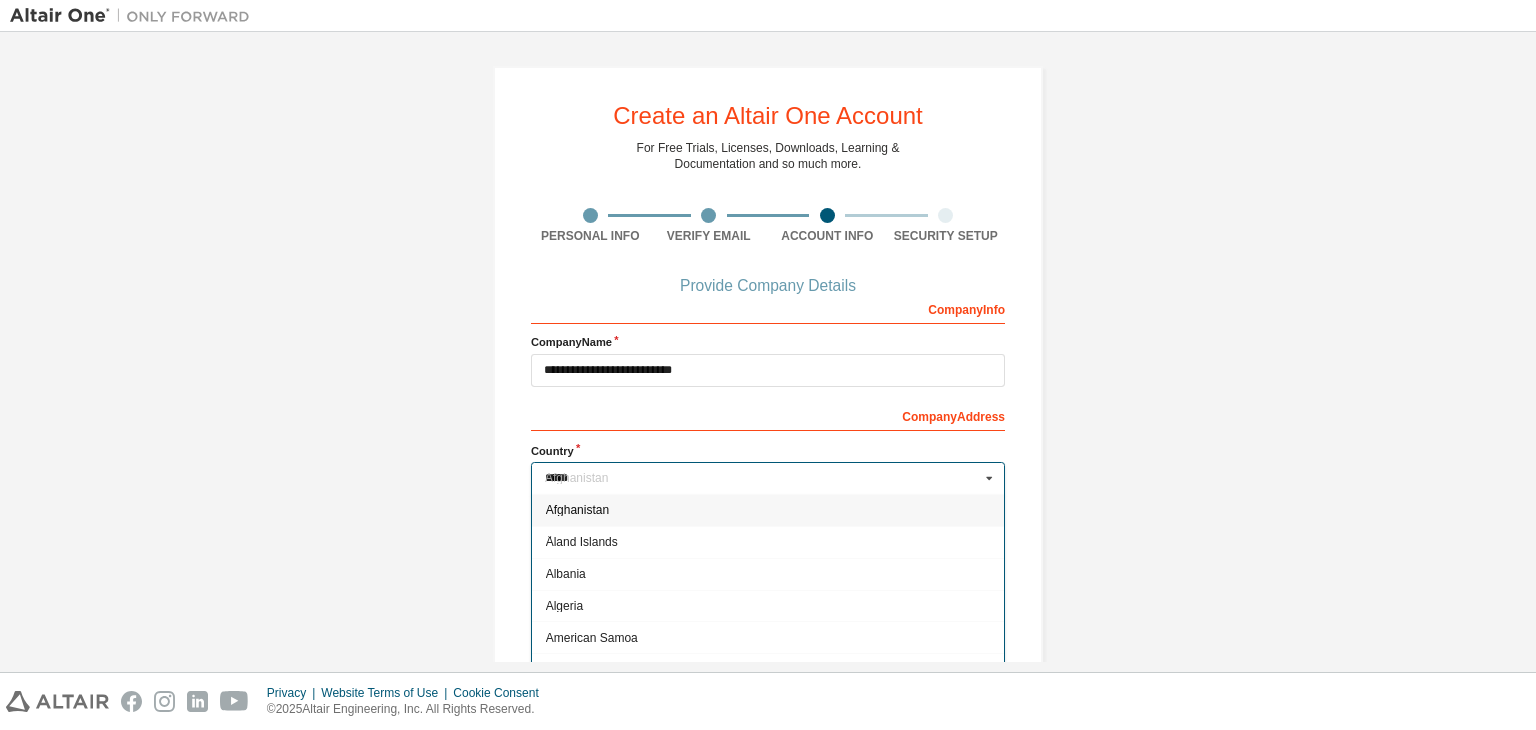 type 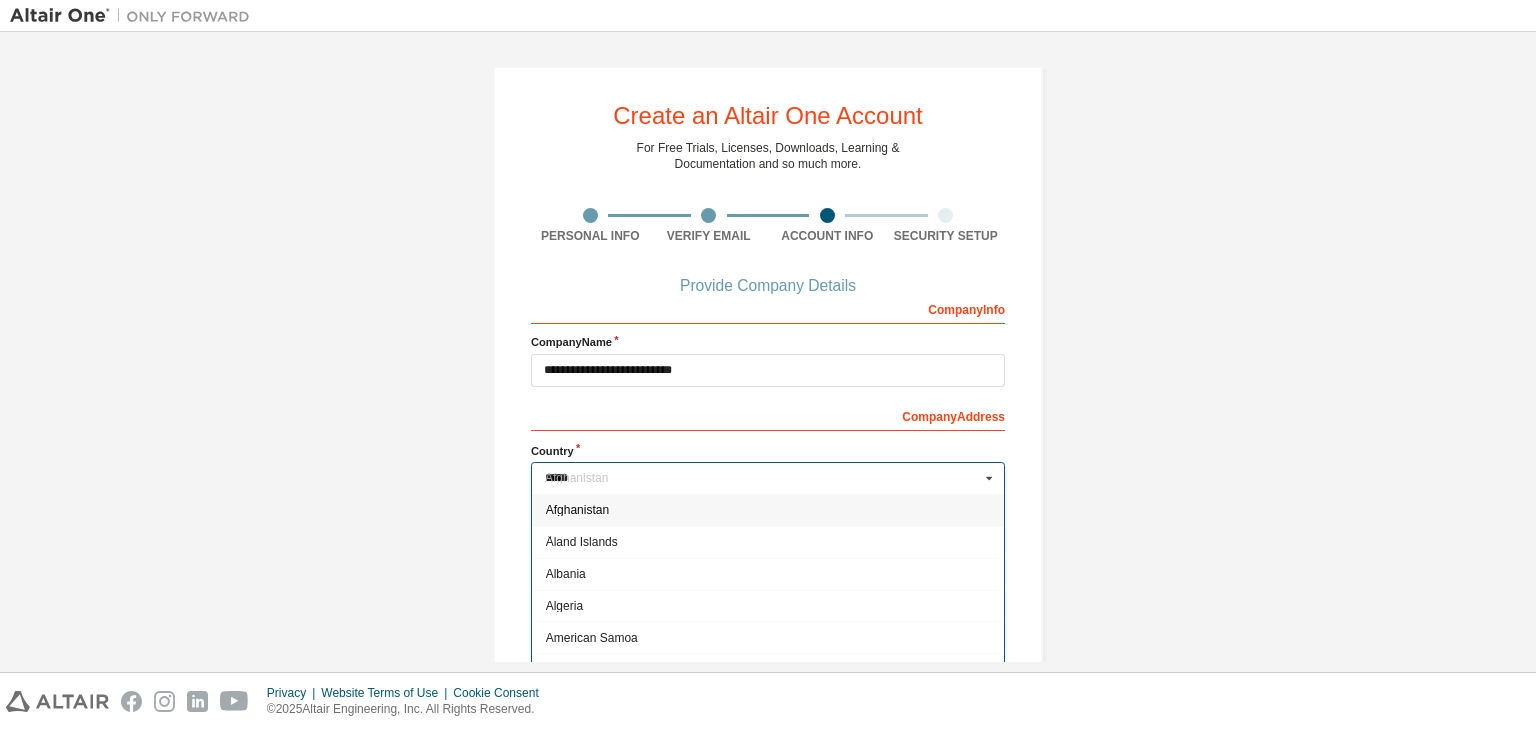 type on "**********" 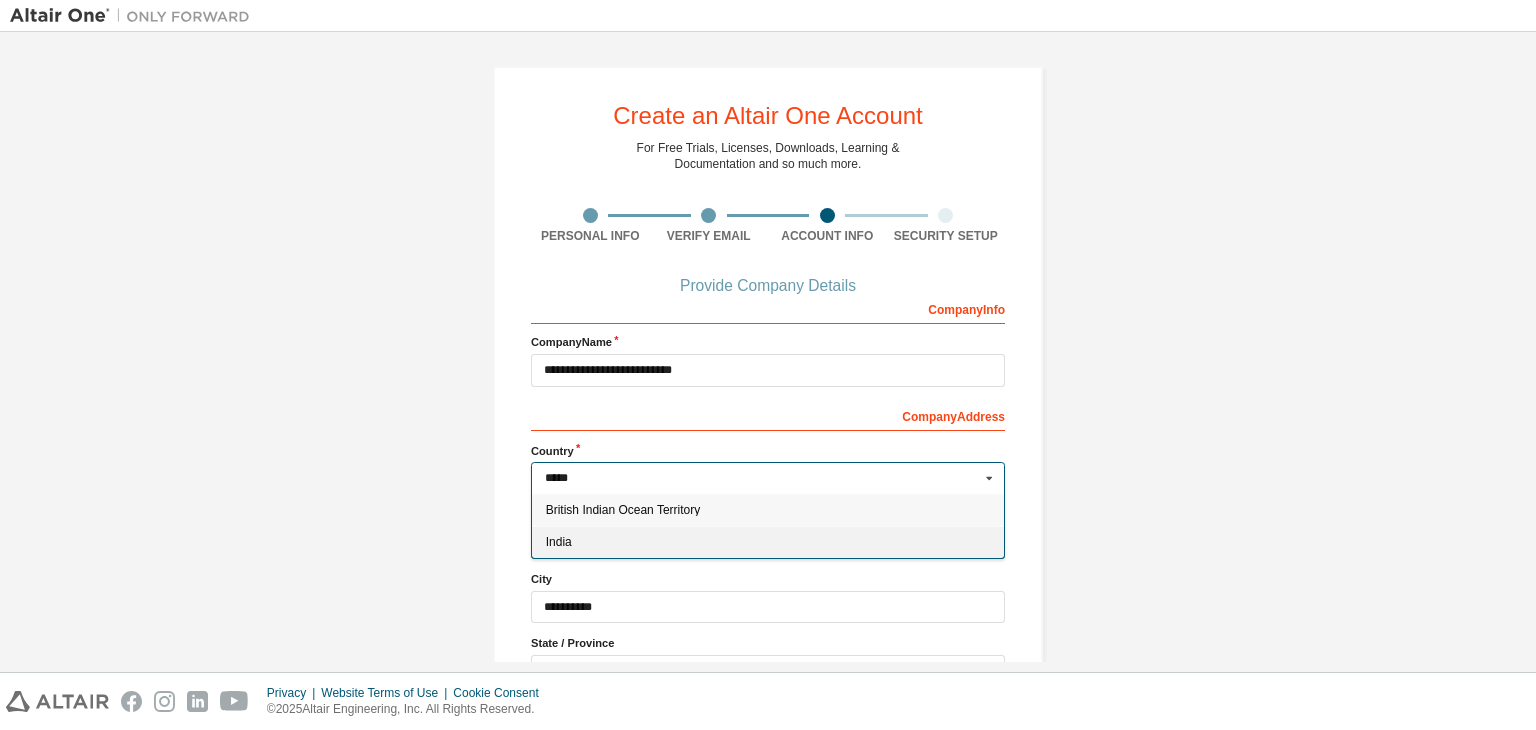 click on "India" at bounding box center (768, 542) 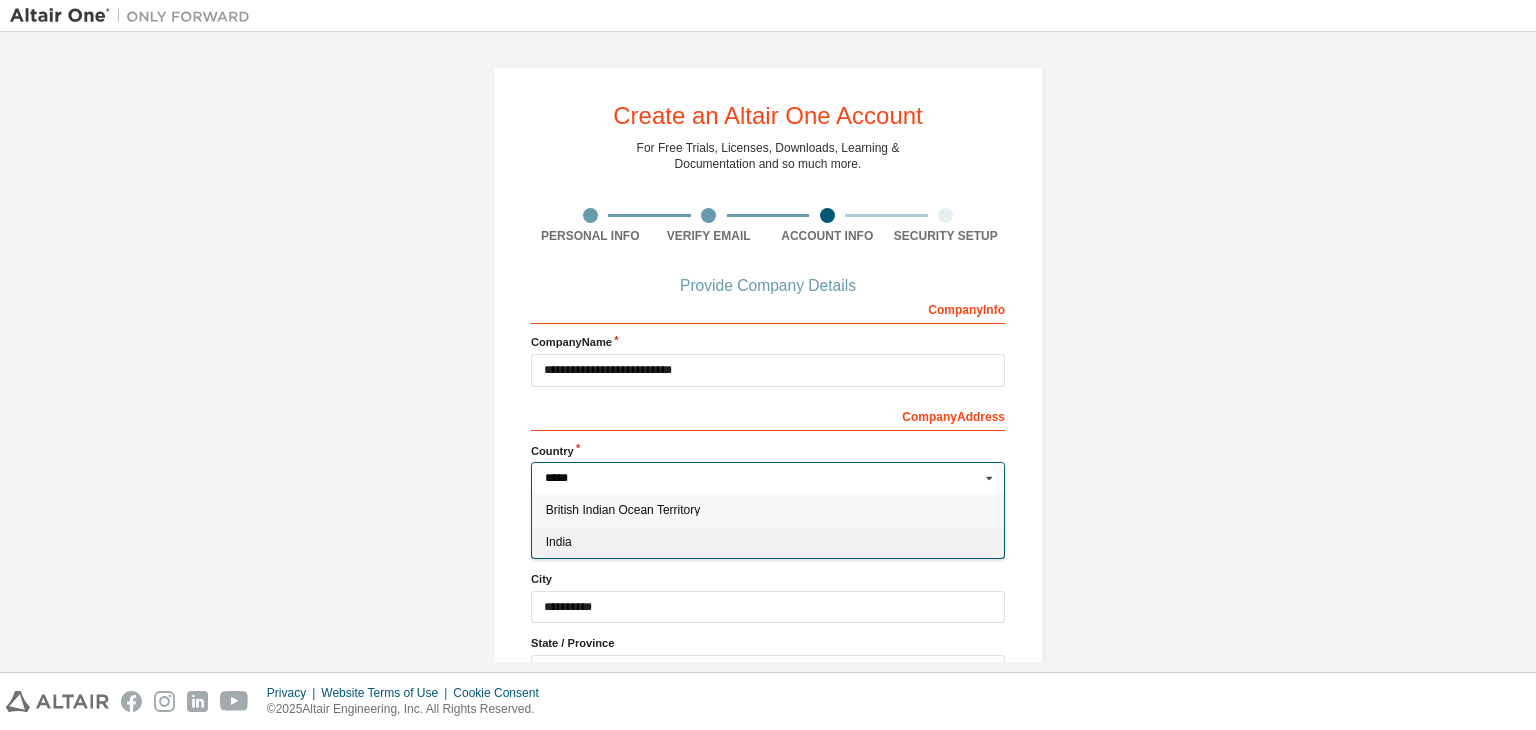 type on "***" 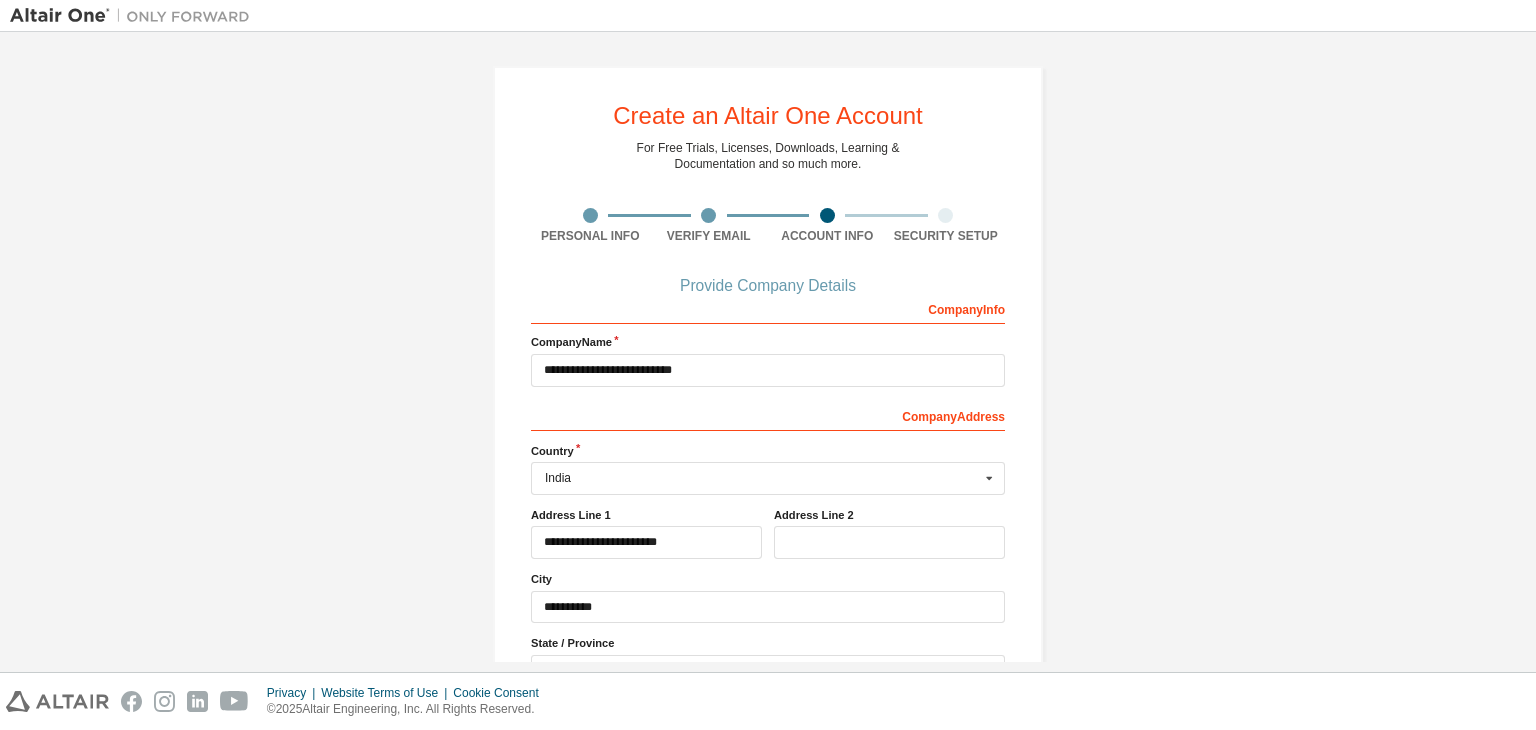 scroll, scrollTop: 46, scrollLeft: 0, axis: vertical 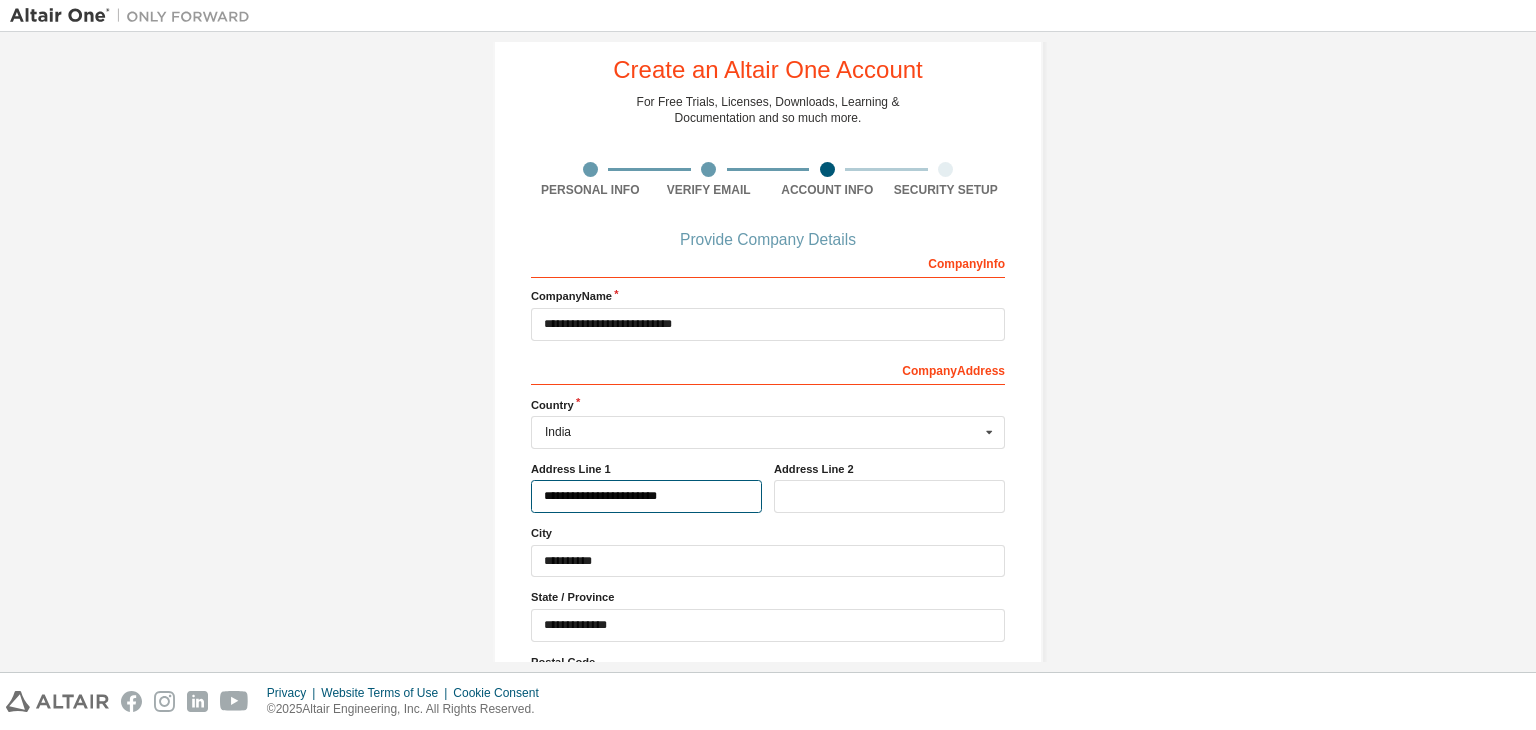 click on "**********" at bounding box center [646, 496] 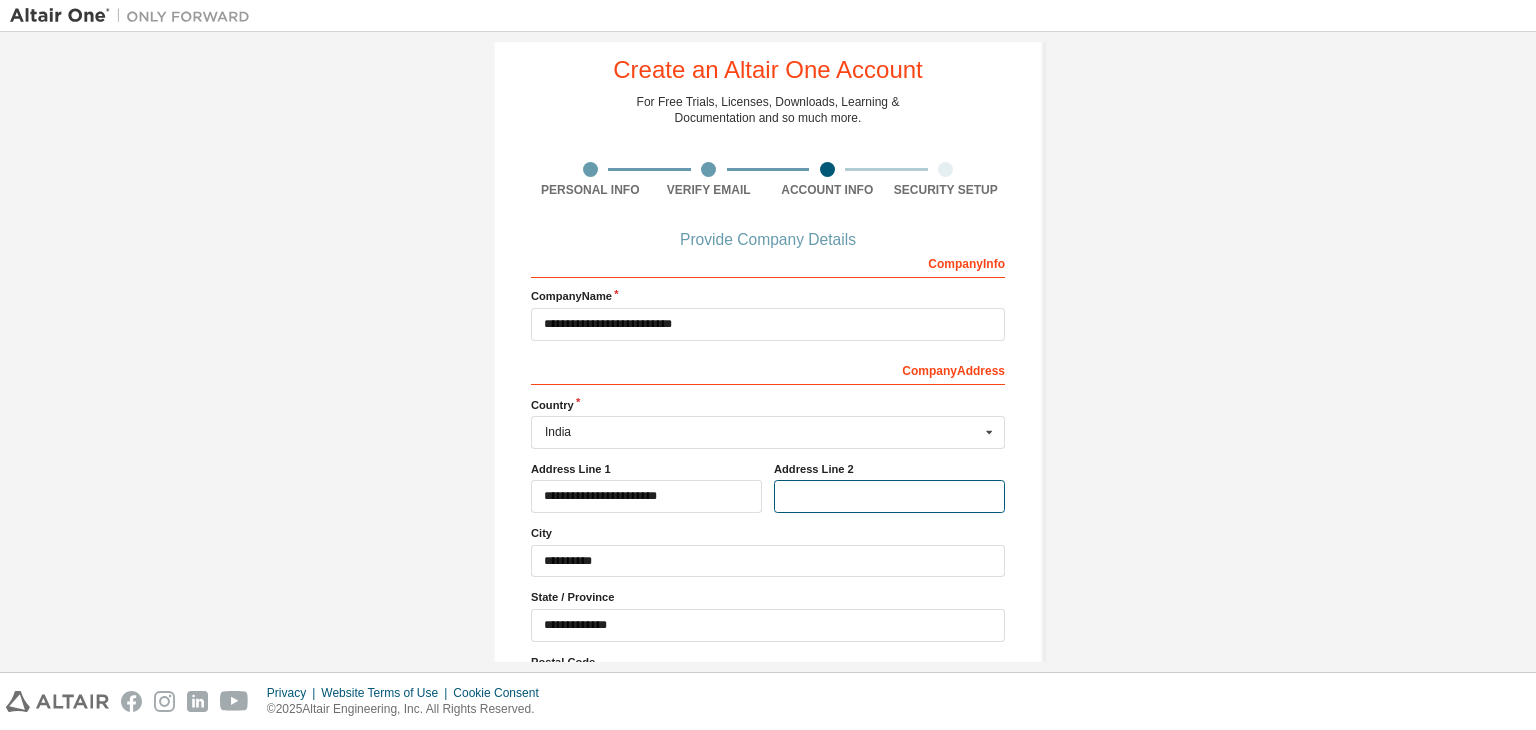 click at bounding box center [889, 496] 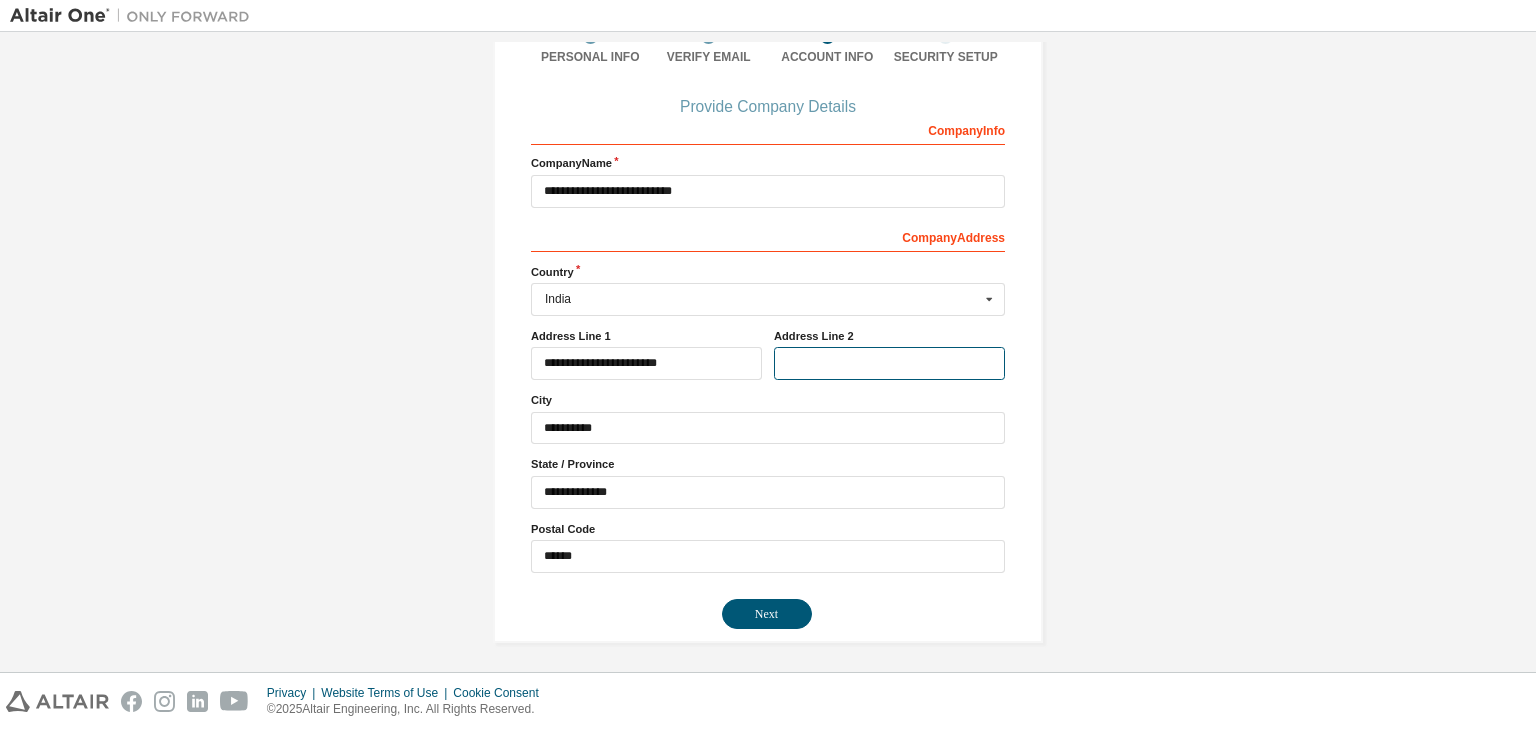 scroll, scrollTop: 180, scrollLeft: 0, axis: vertical 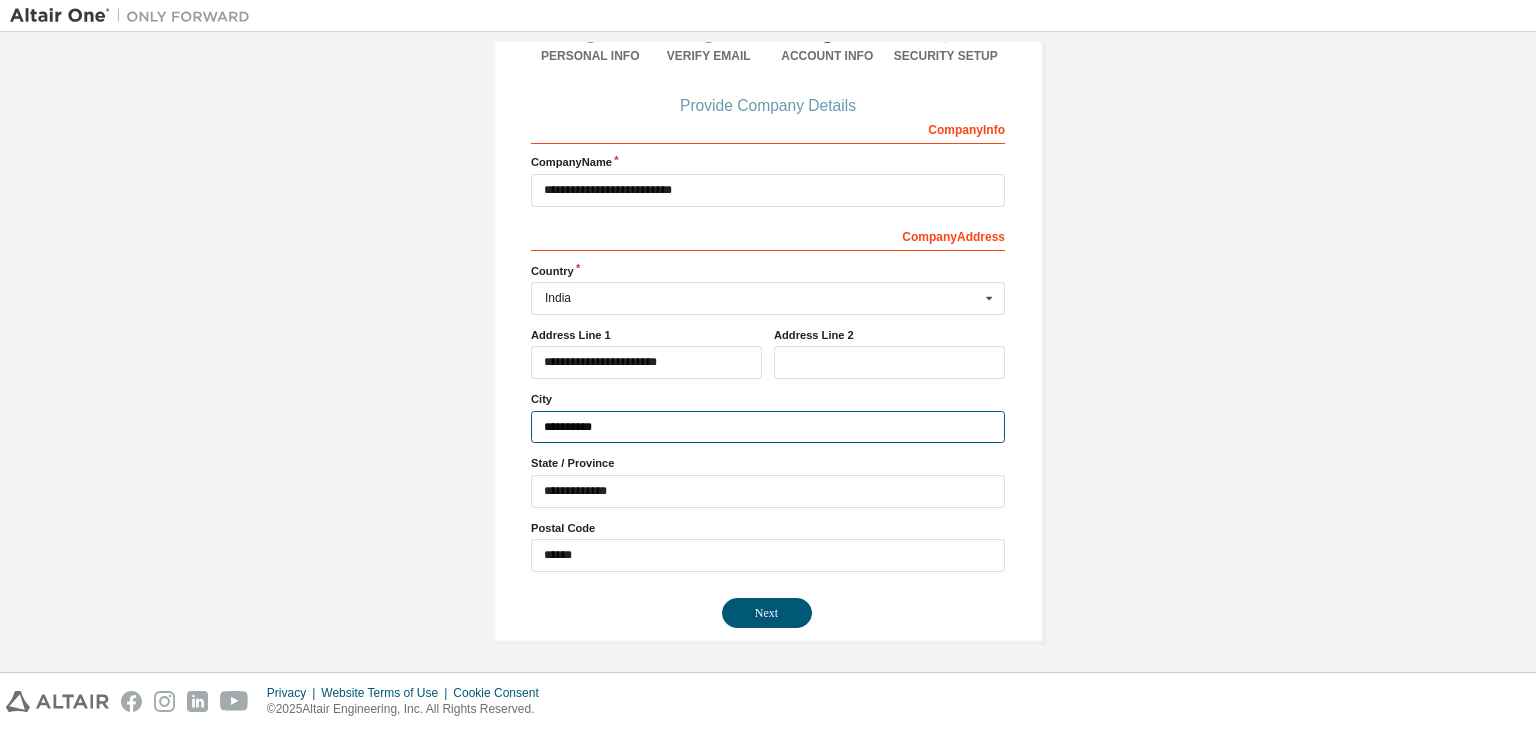 click on "**********" at bounding box center [768, 427] 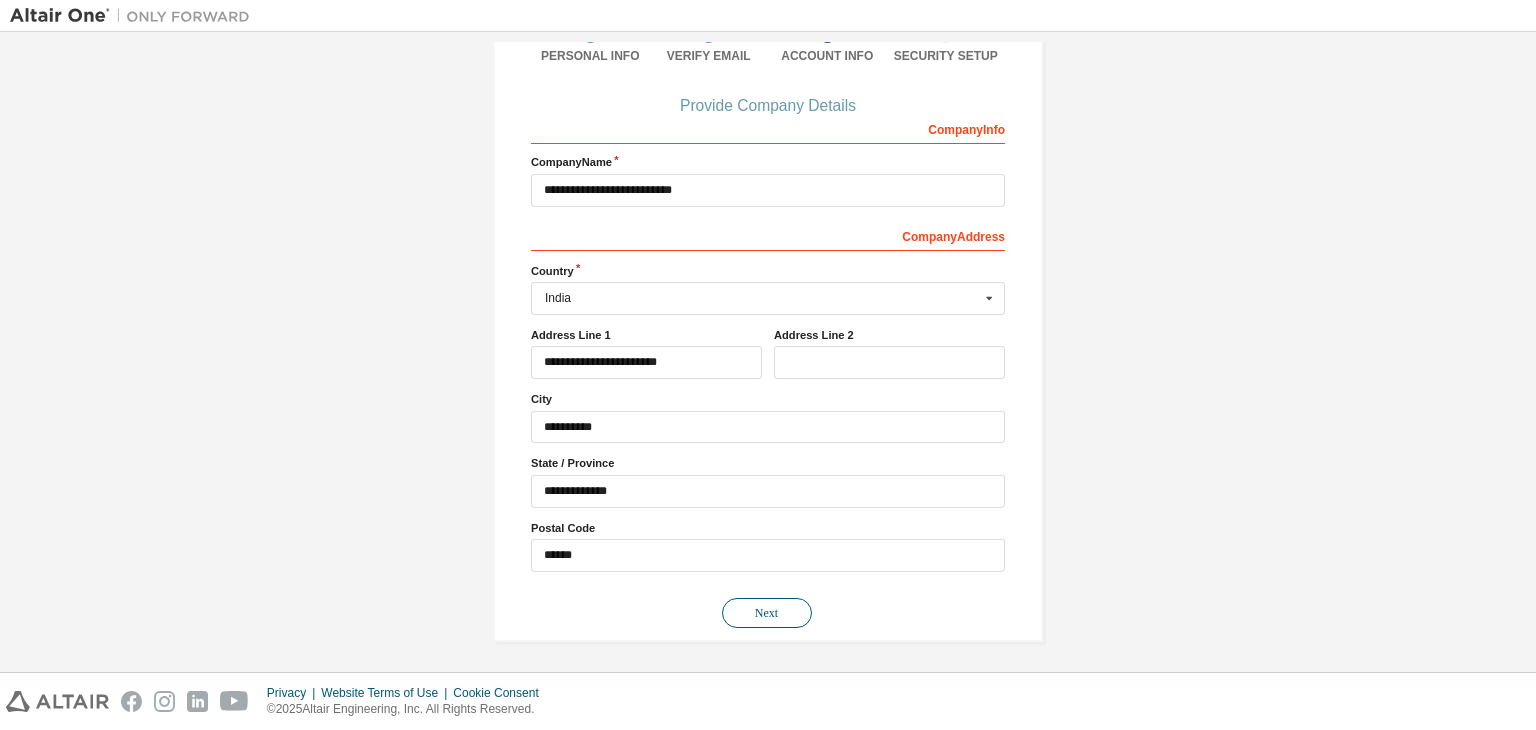 click on "Next" at bounding box center (767, 613) 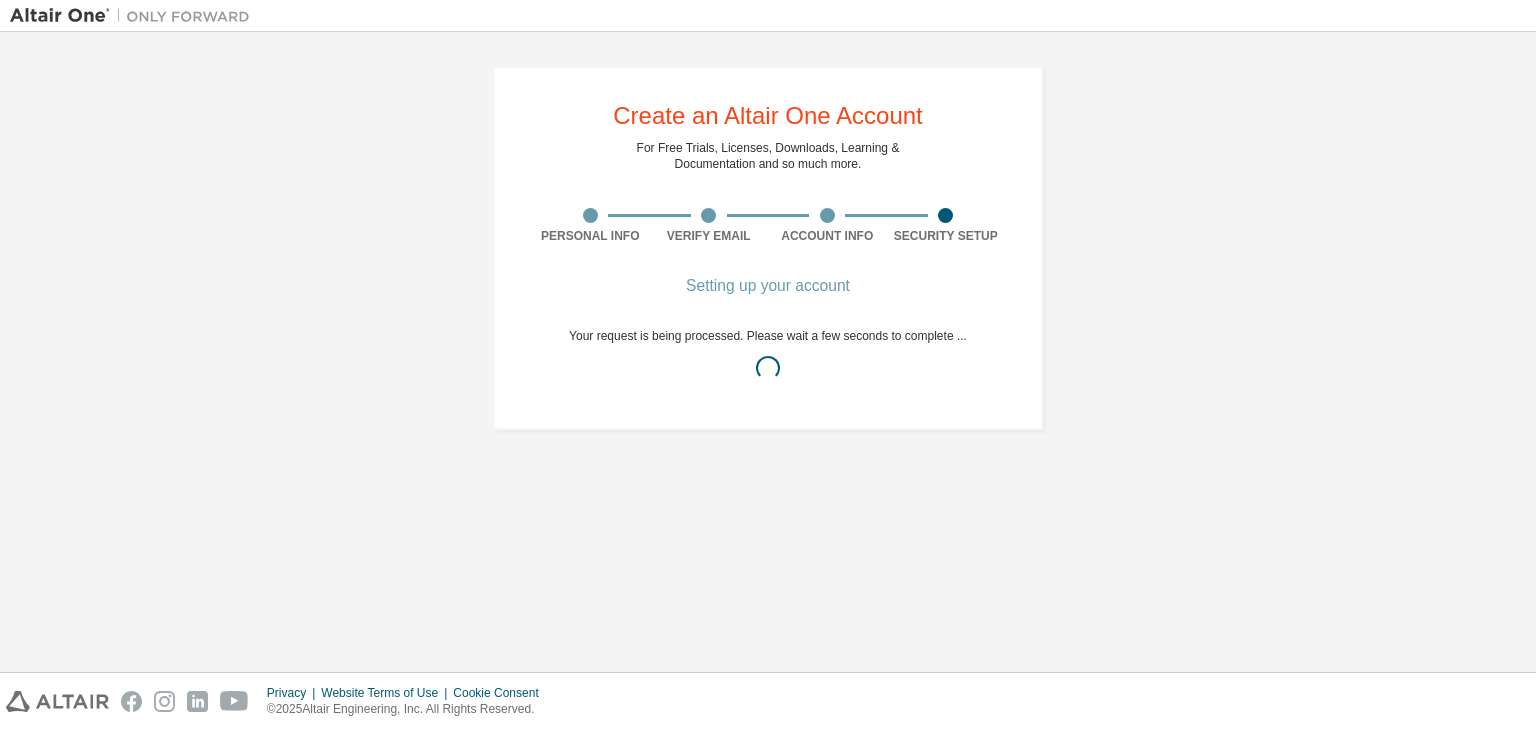 scroll, scrollTop: 0, scrollLeft: 0, axis: both 